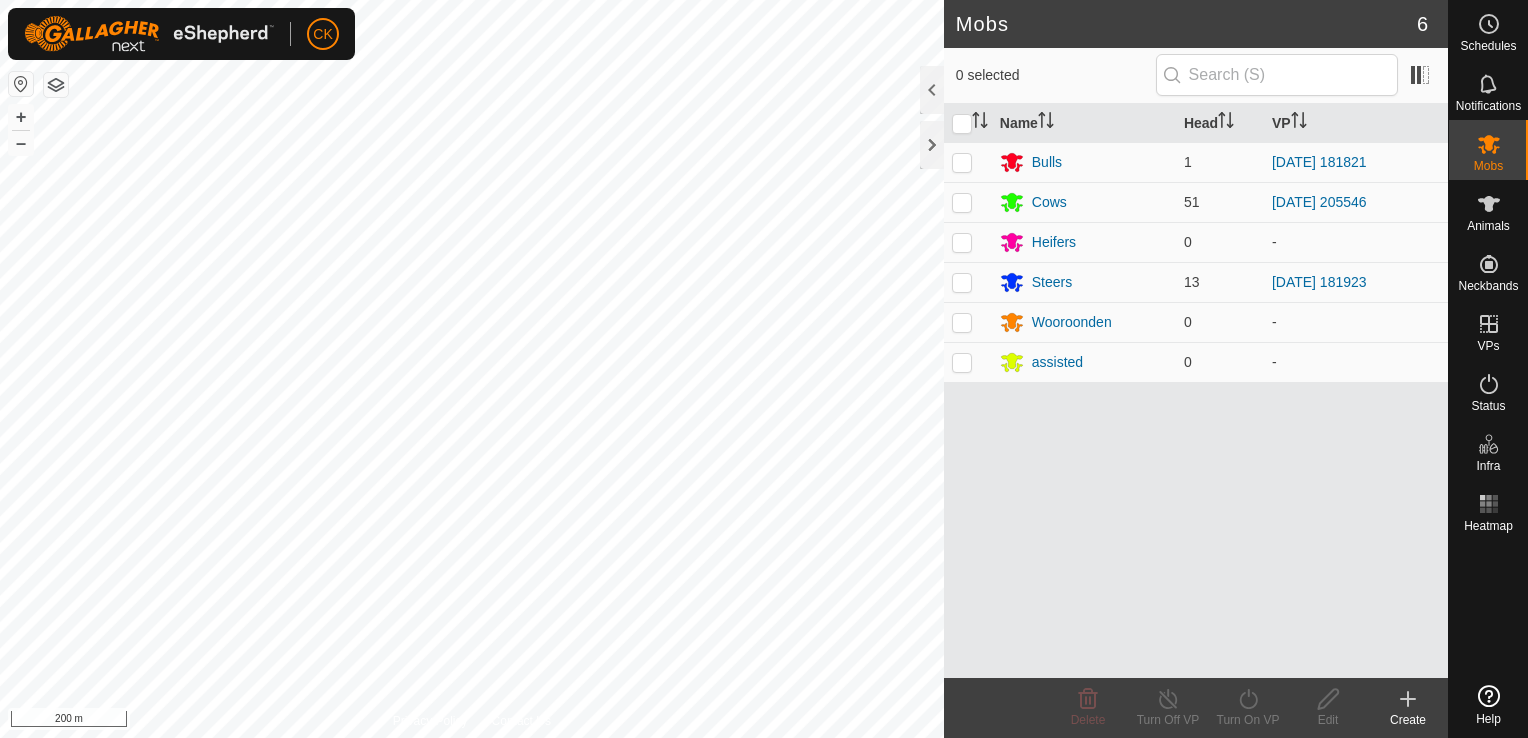scroll, scrollTop: 0, scrollLeft: 0, axis: both 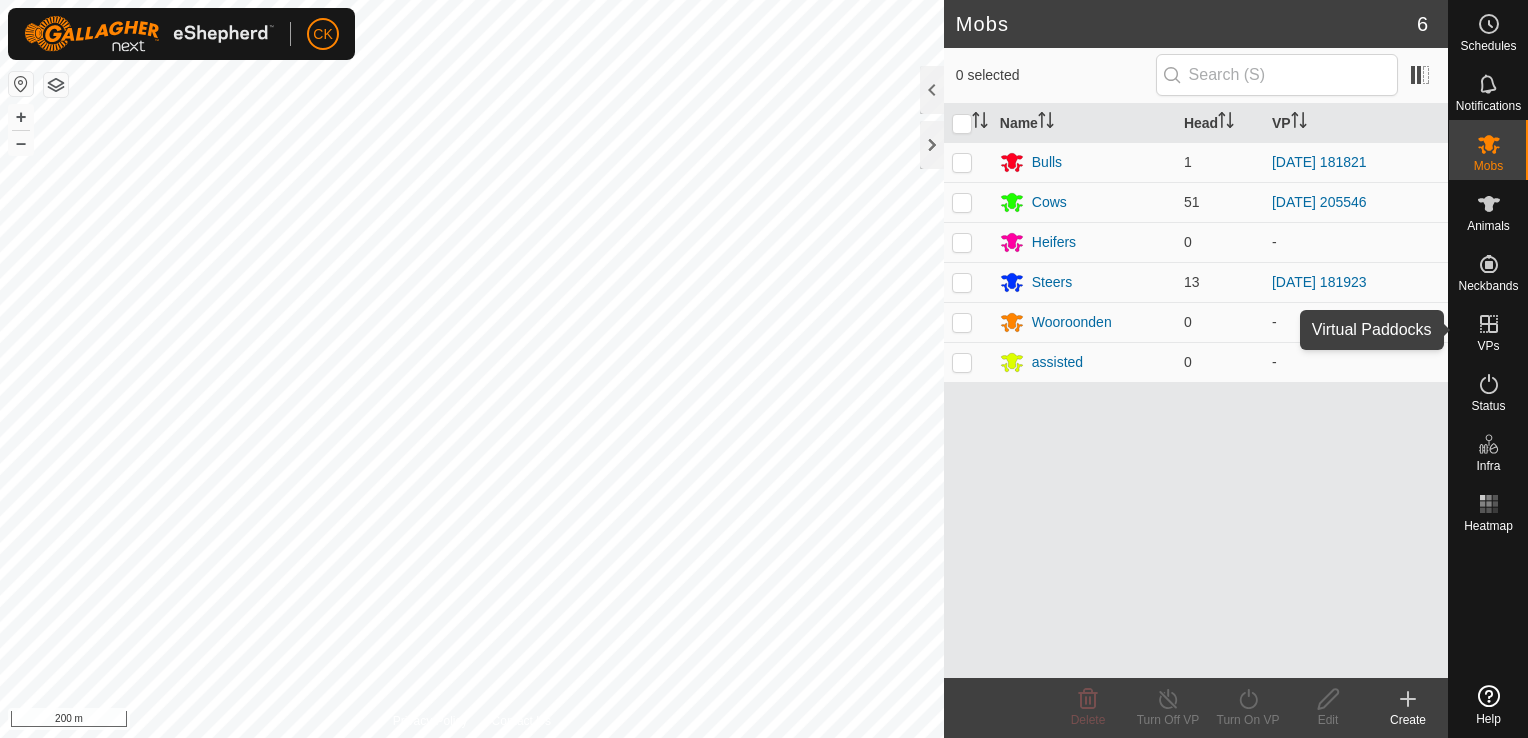 click 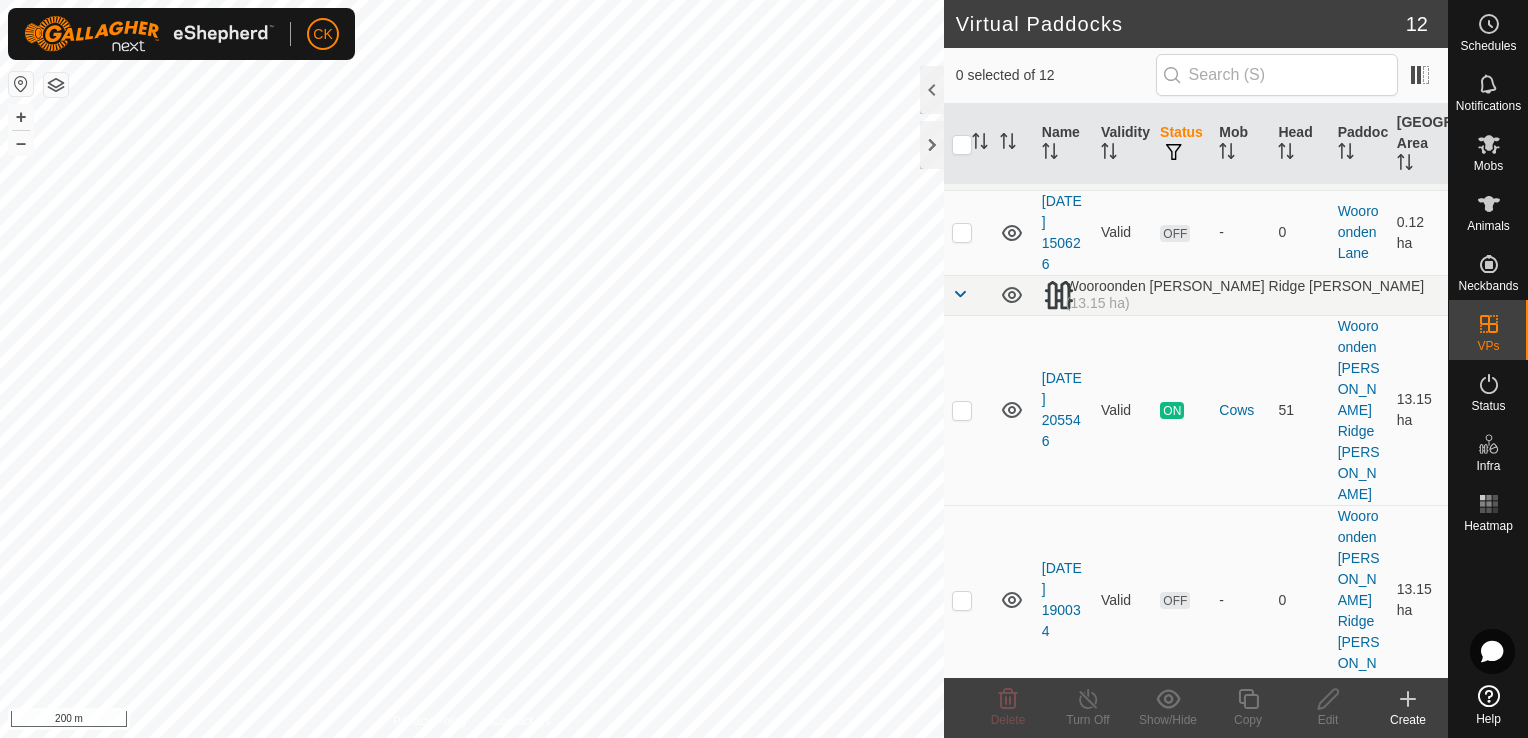scroll, scrollTop: 848, scrollLeft: 0, axis: vertical 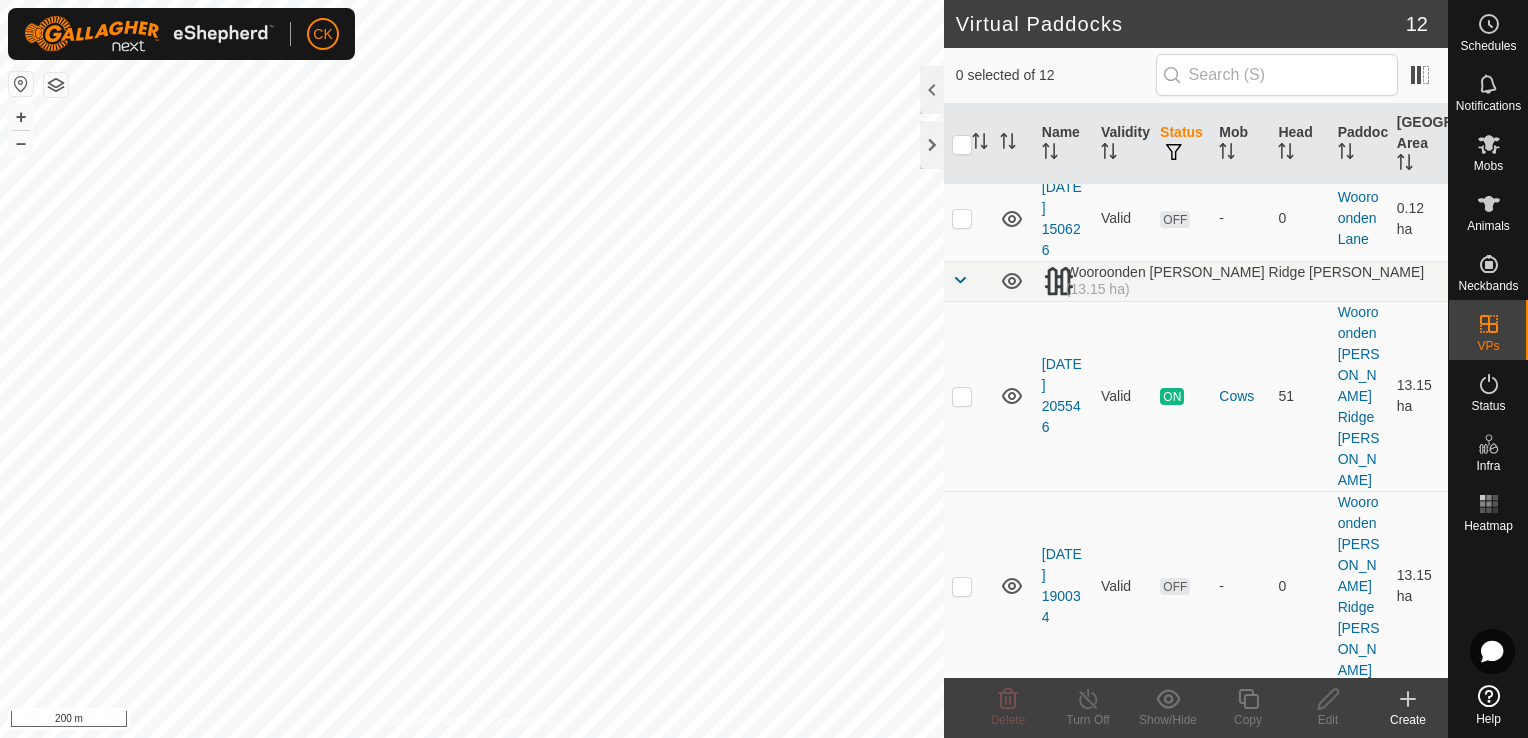click at bounding box center [962, 777] 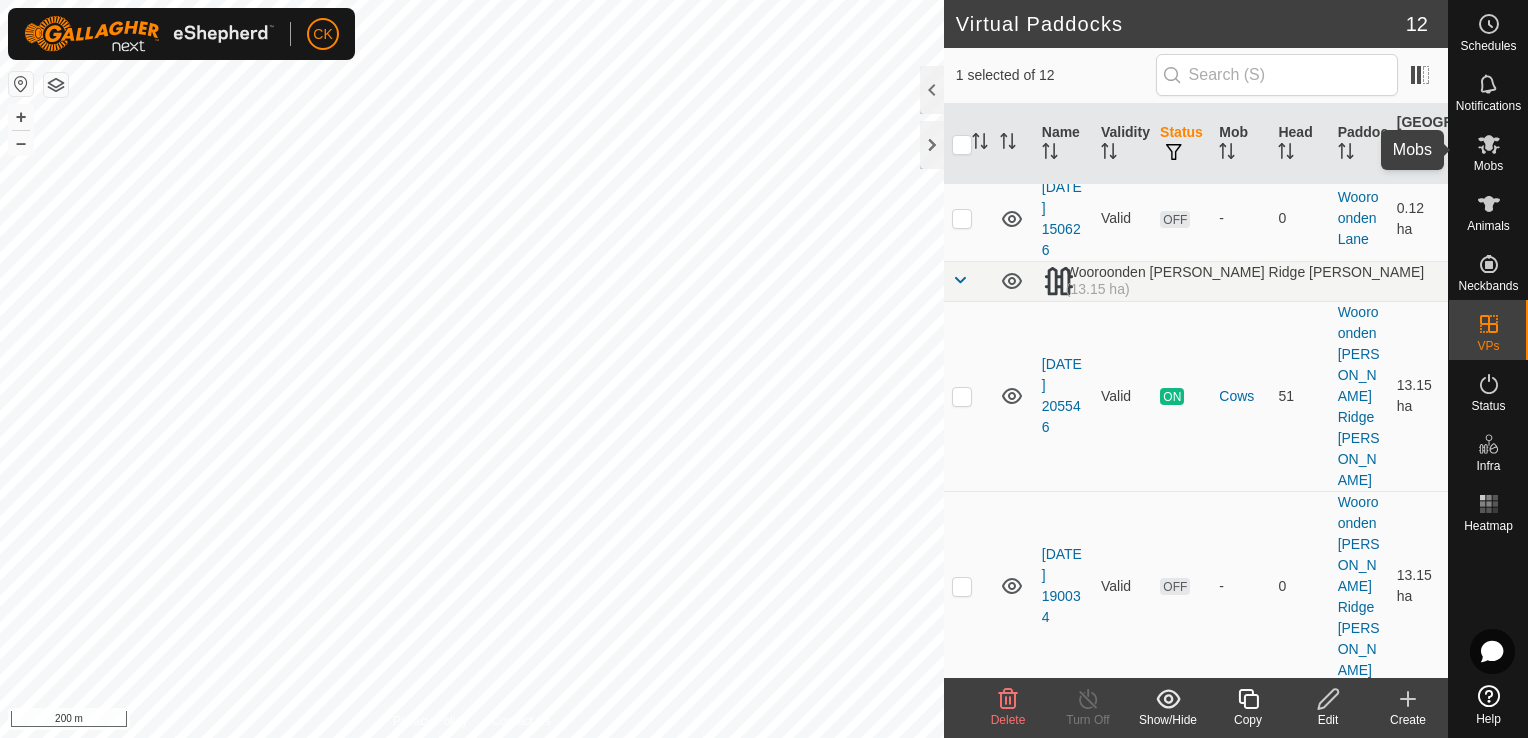 click 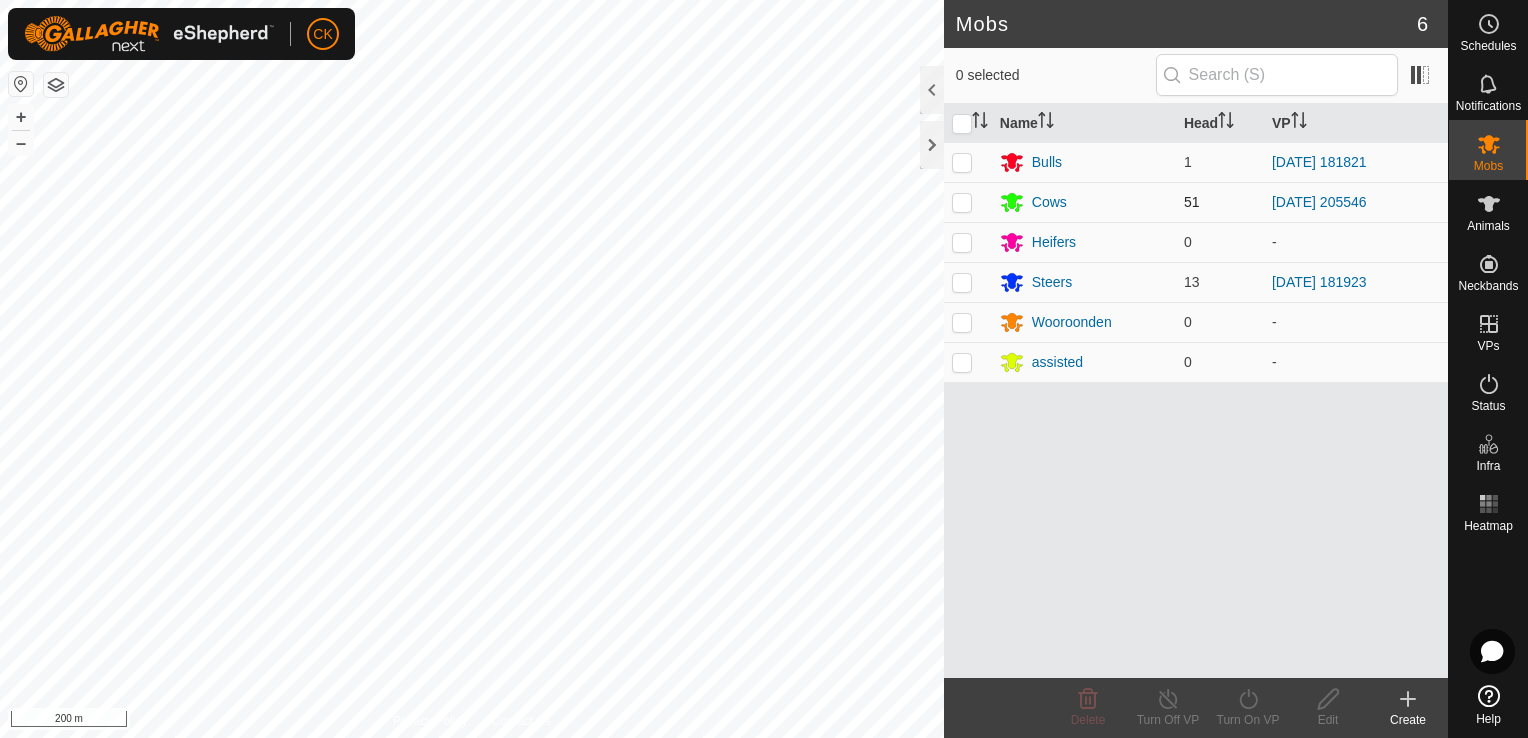 click at bounding box center [962, 202] 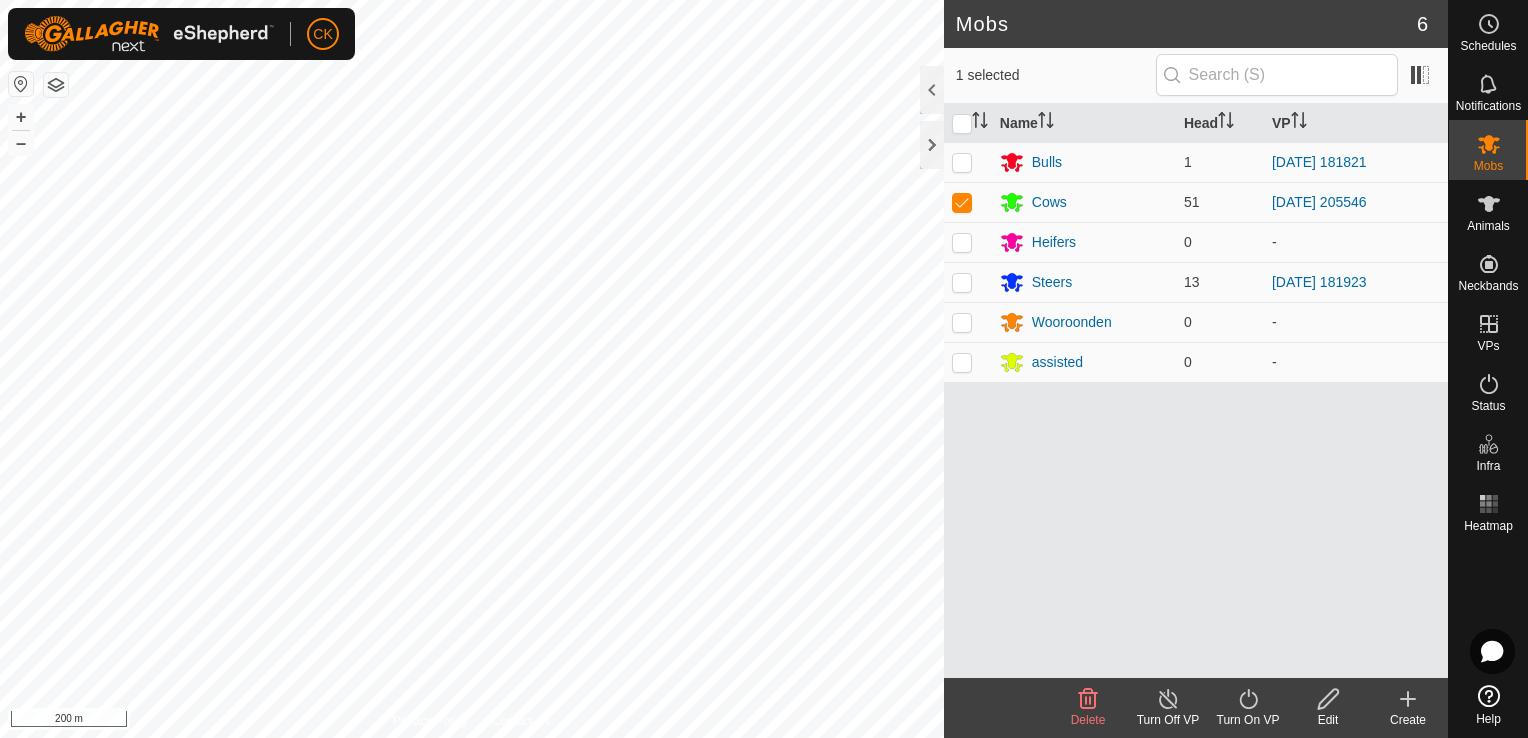 click 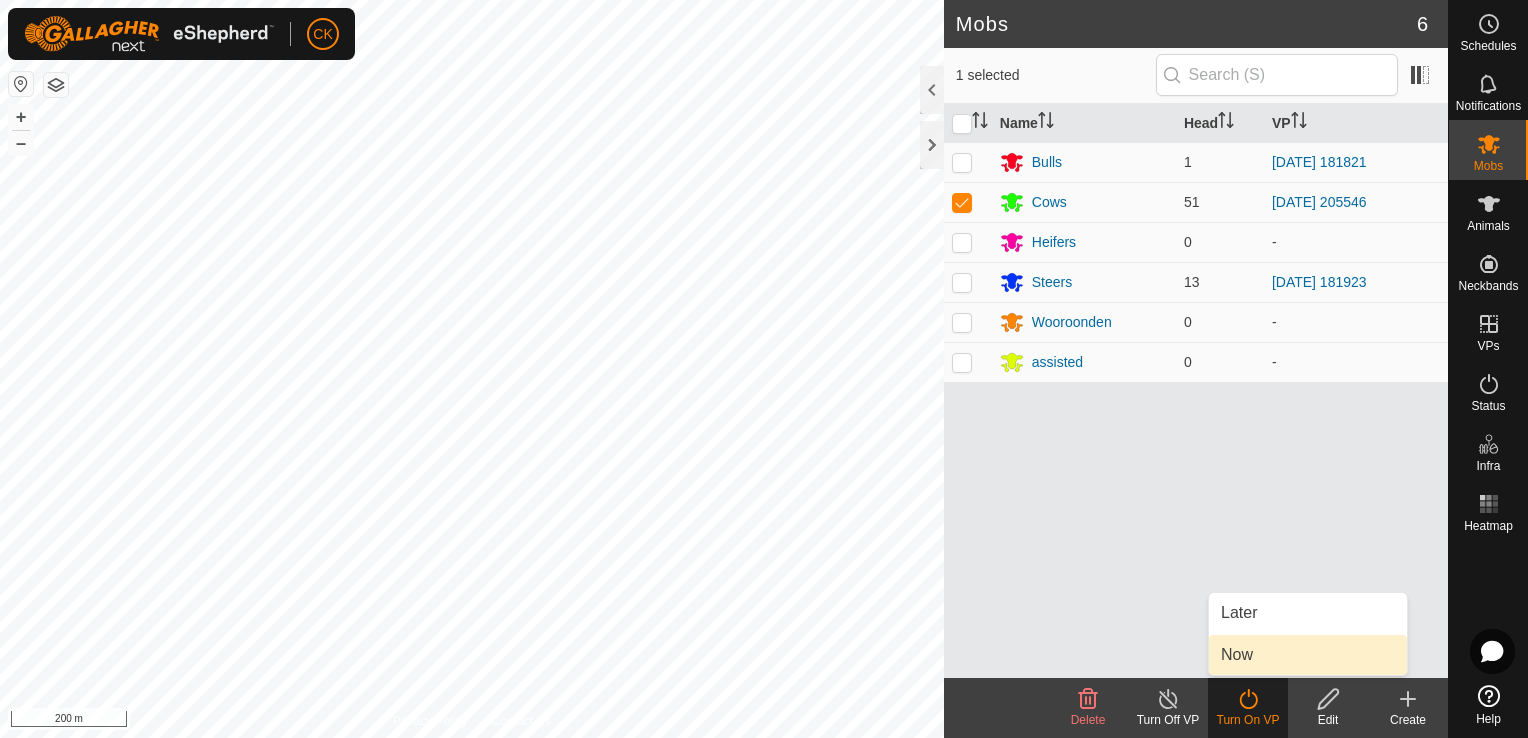 click on "Now" at bounding box center [1308, 655] 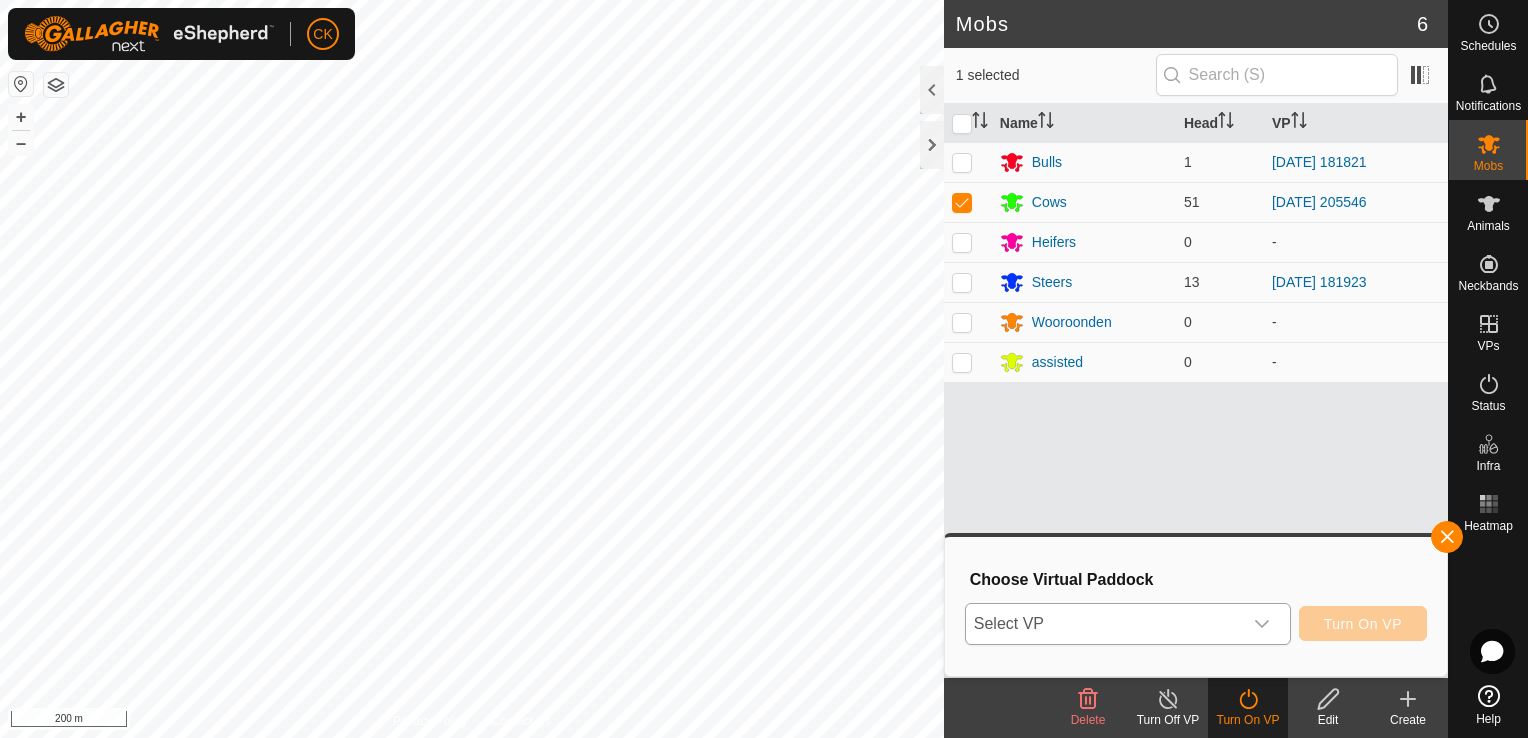 click 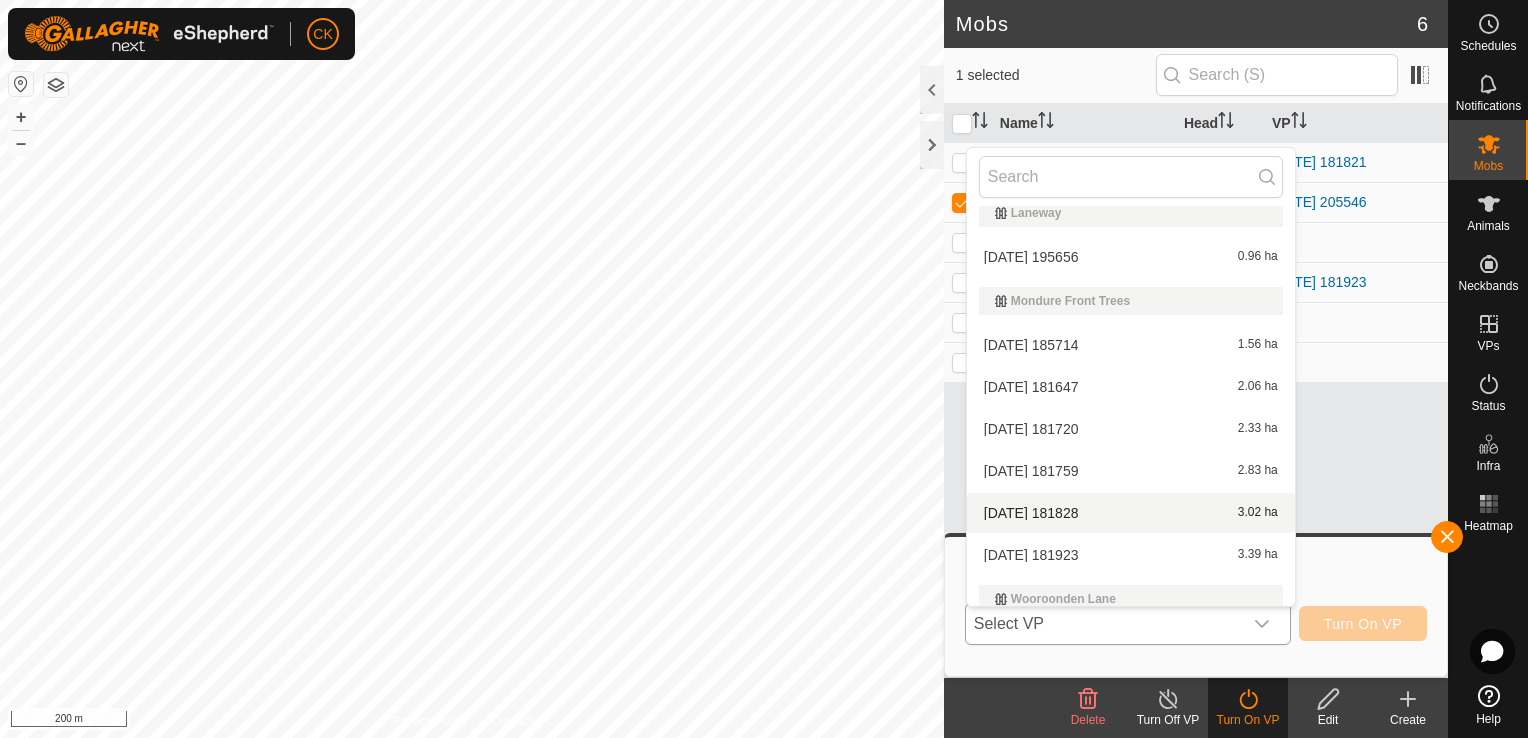 scroll, scrollTop: 332, scrollLeft: 0, axis: vertical 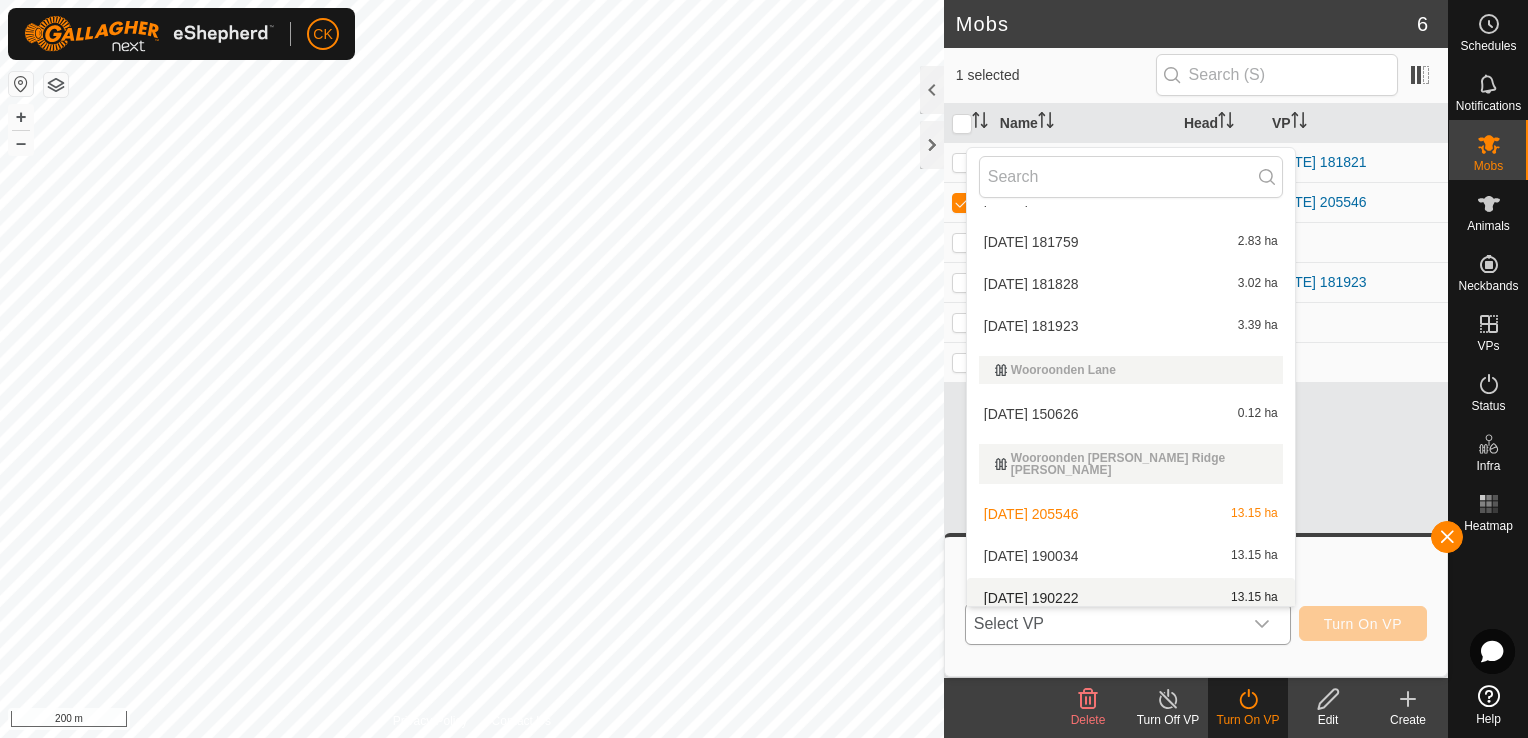 click on "[DATE] [DATE]  13.15 ha" at bounding box center [1131, 598] 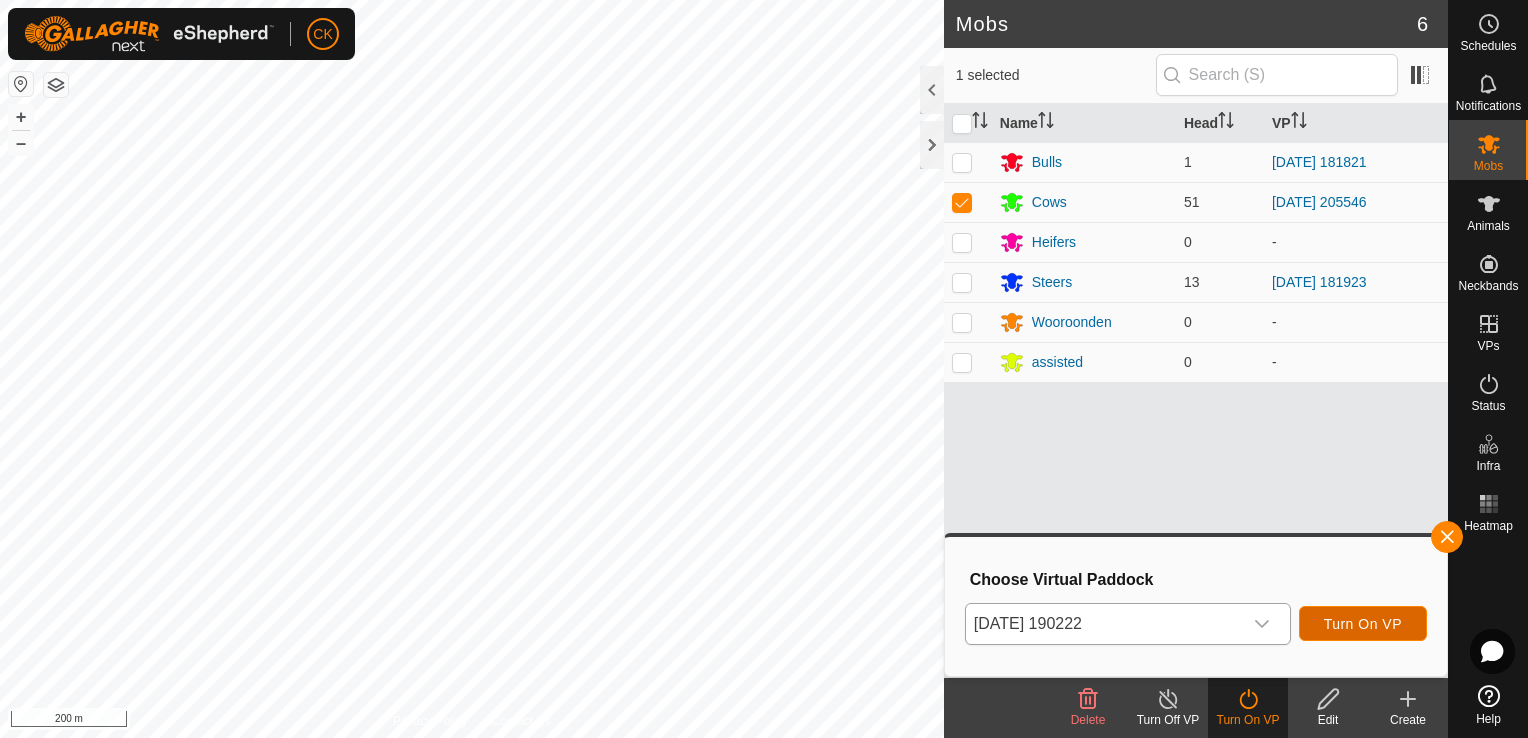click on "Turn On VP" at bounding box center [1363, 624] 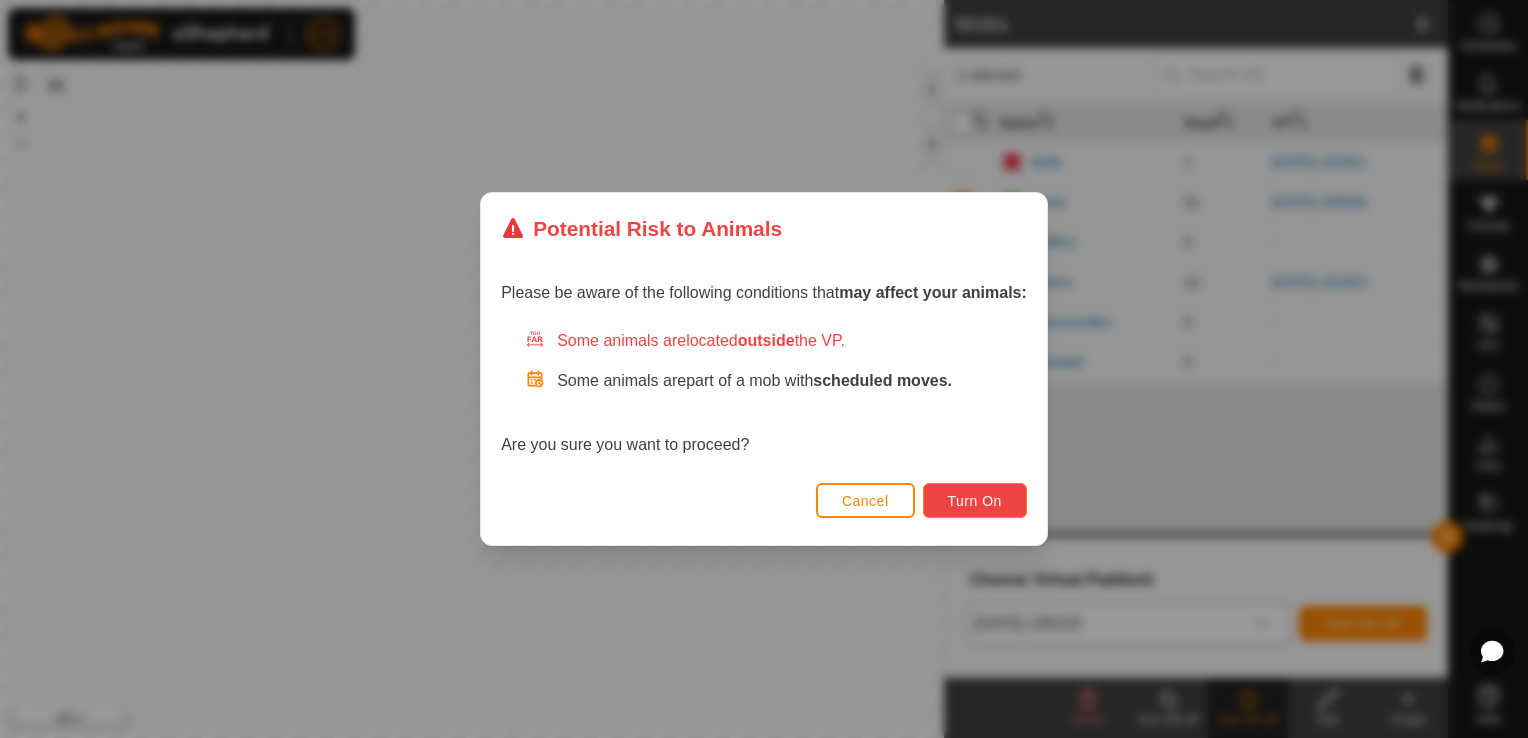 click on "Turn On" at bounding box center (975, 501) 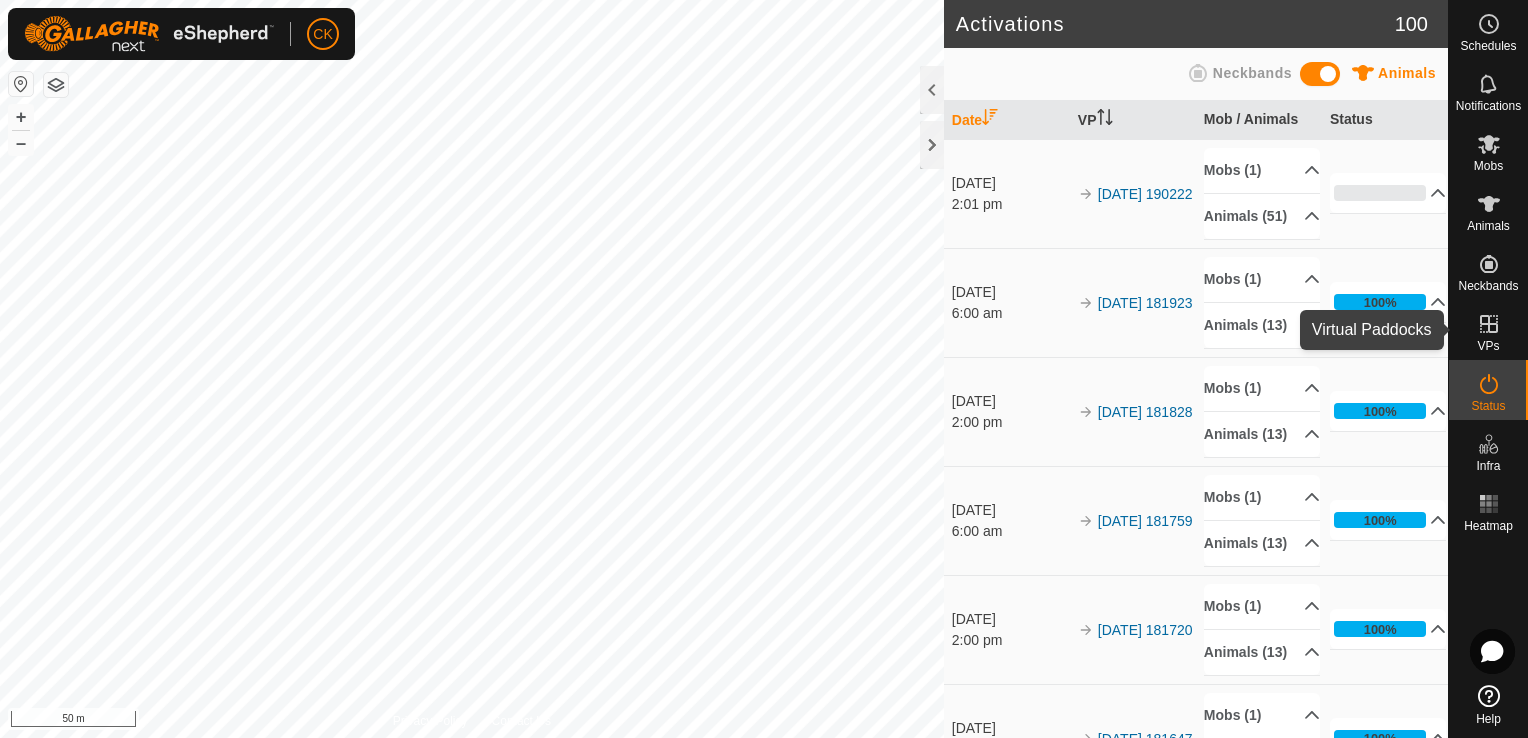 click 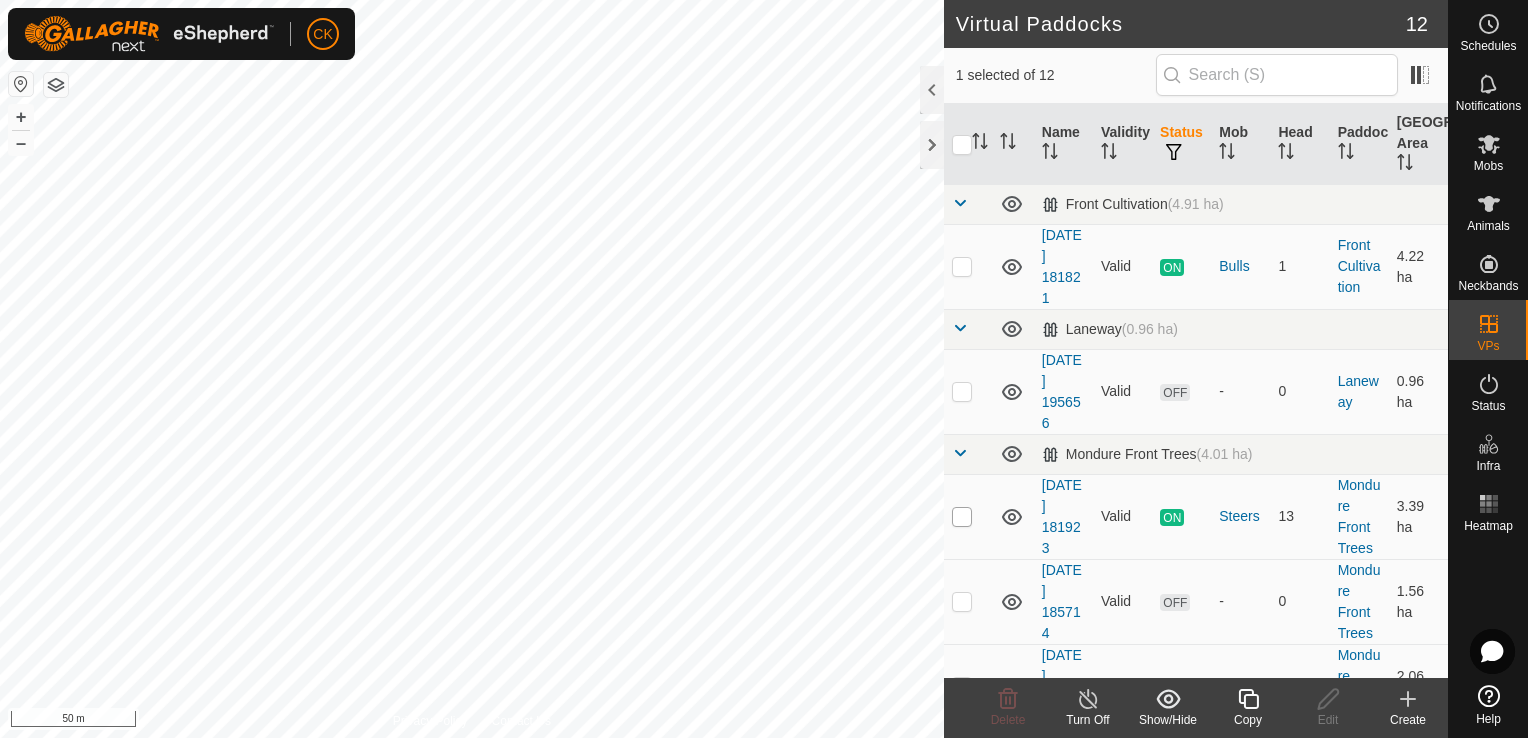 click at bounding box center [962, 517] 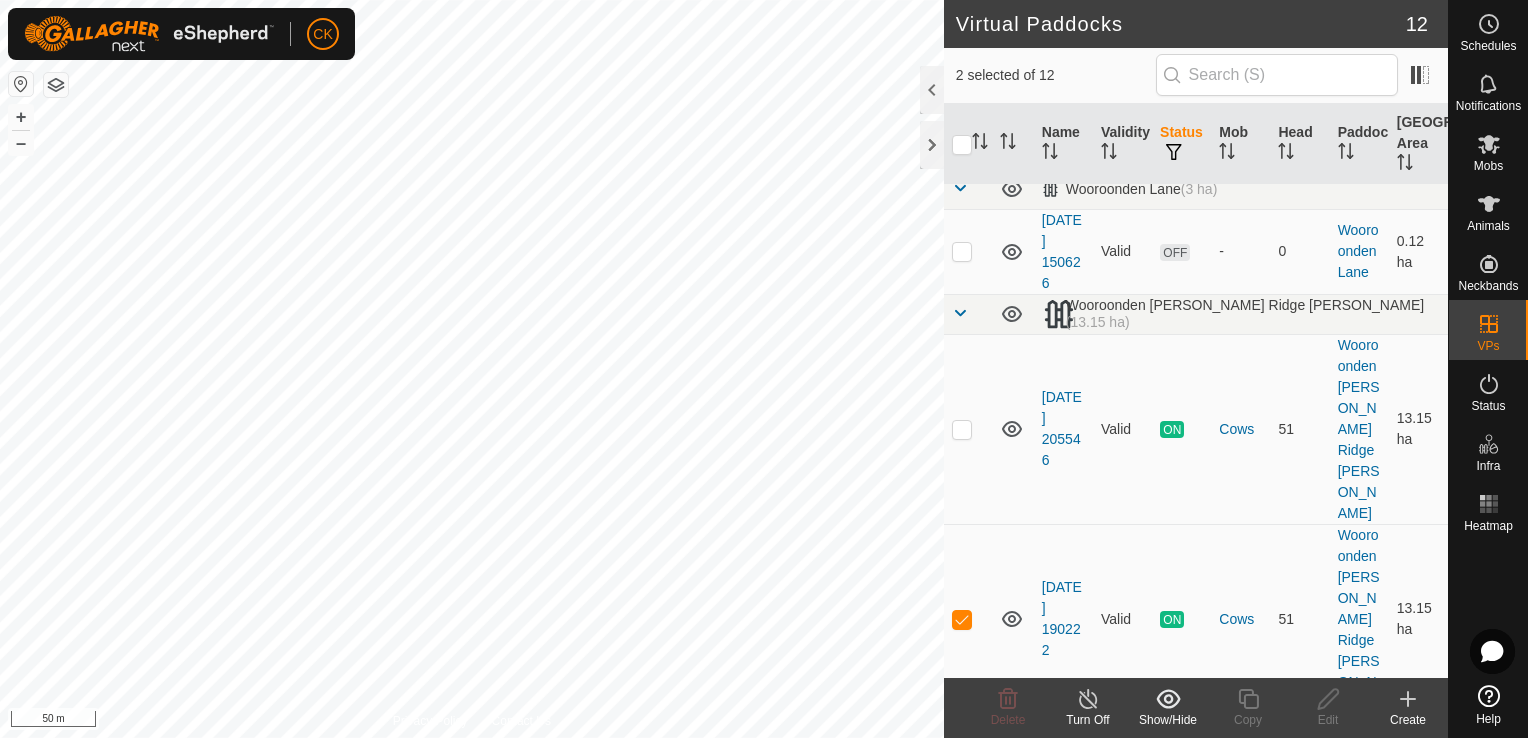scroll, scrollTop: 848, scrollLeft: 0, axis: vertical 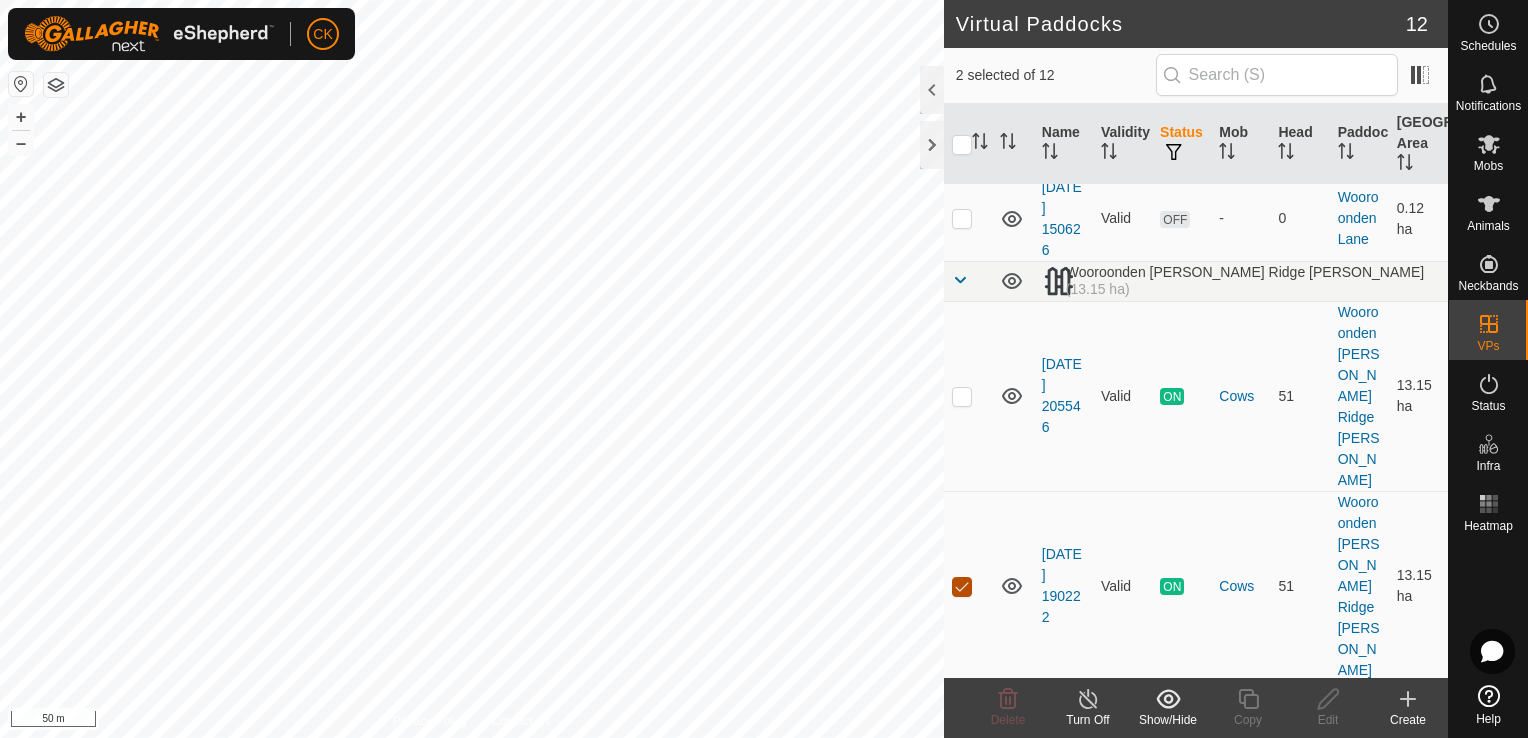 click at bounding box center (962, 587) 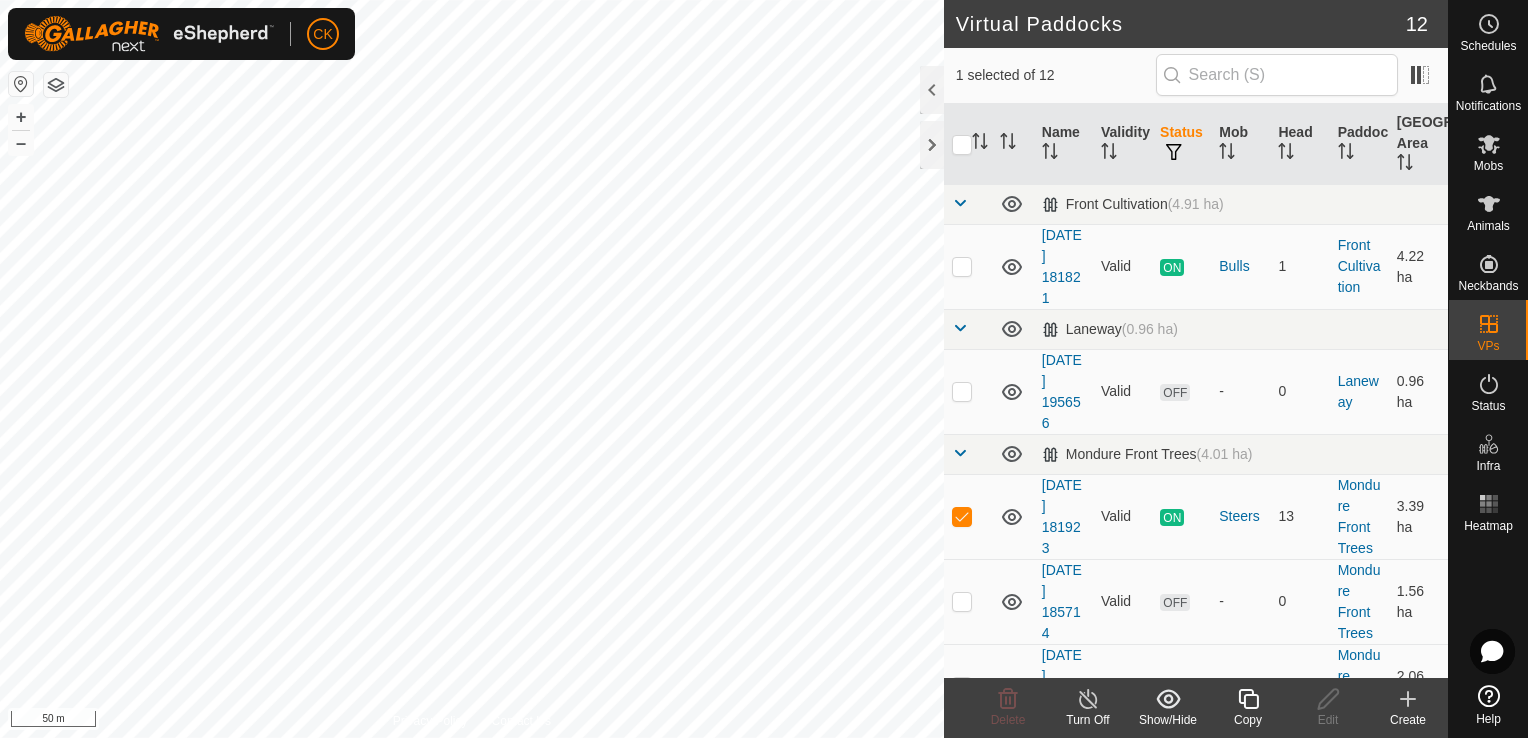 scroll, scrollTop: 0, scrollLeft: 0, axis: both 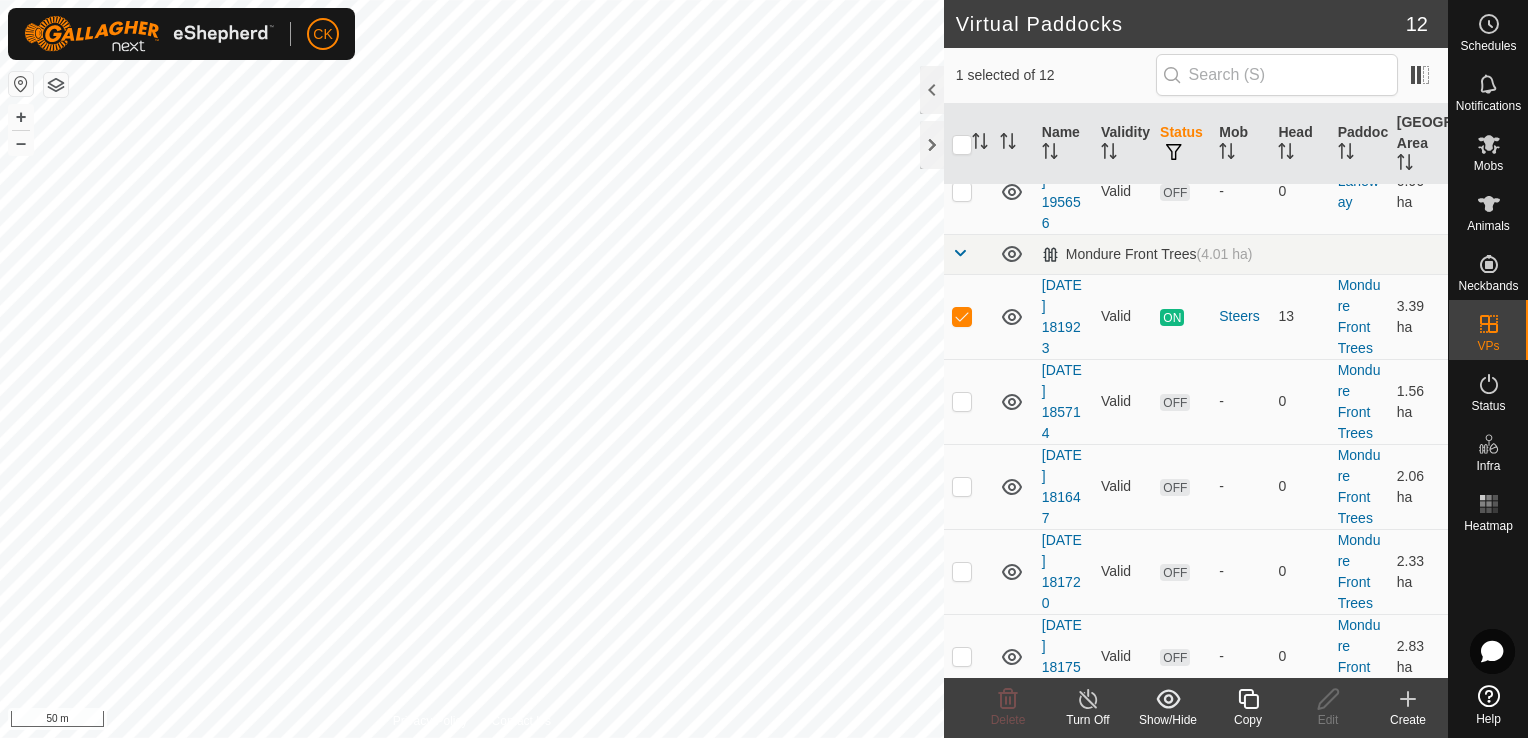 drag, startPoint x: 1111, startPoint y: 510, endPoint x: 1241, endPoint y: 699, distance: 229.39267 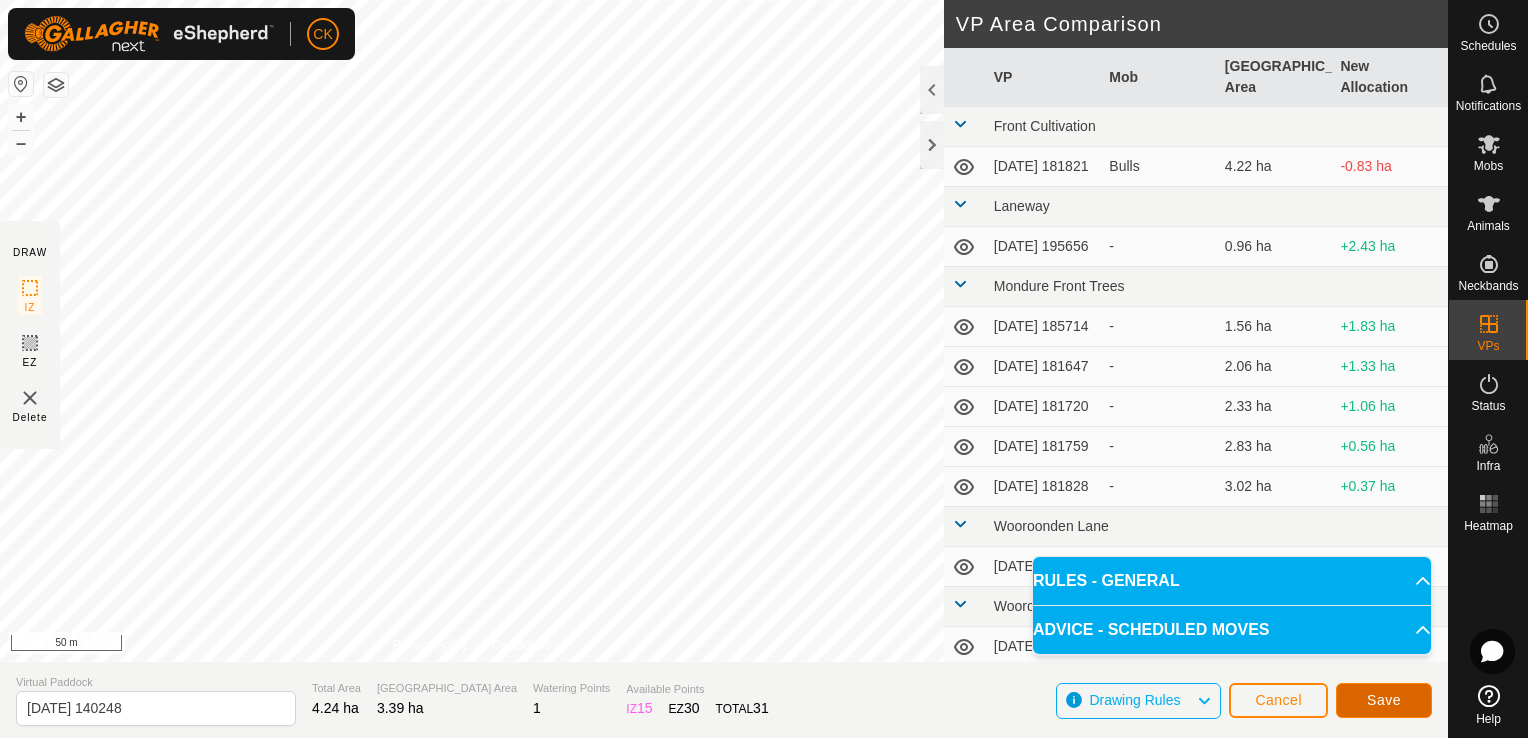 click on "Save" 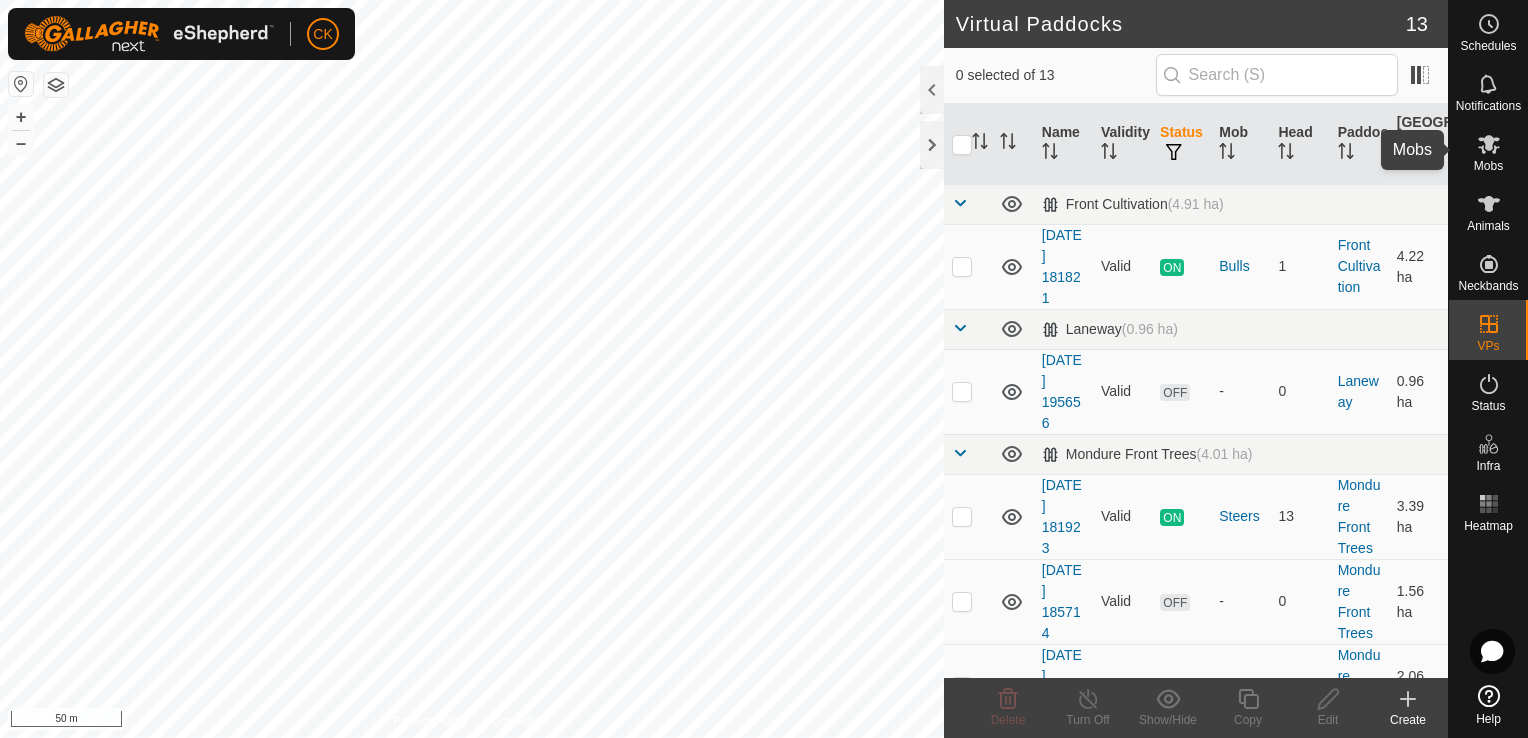 click 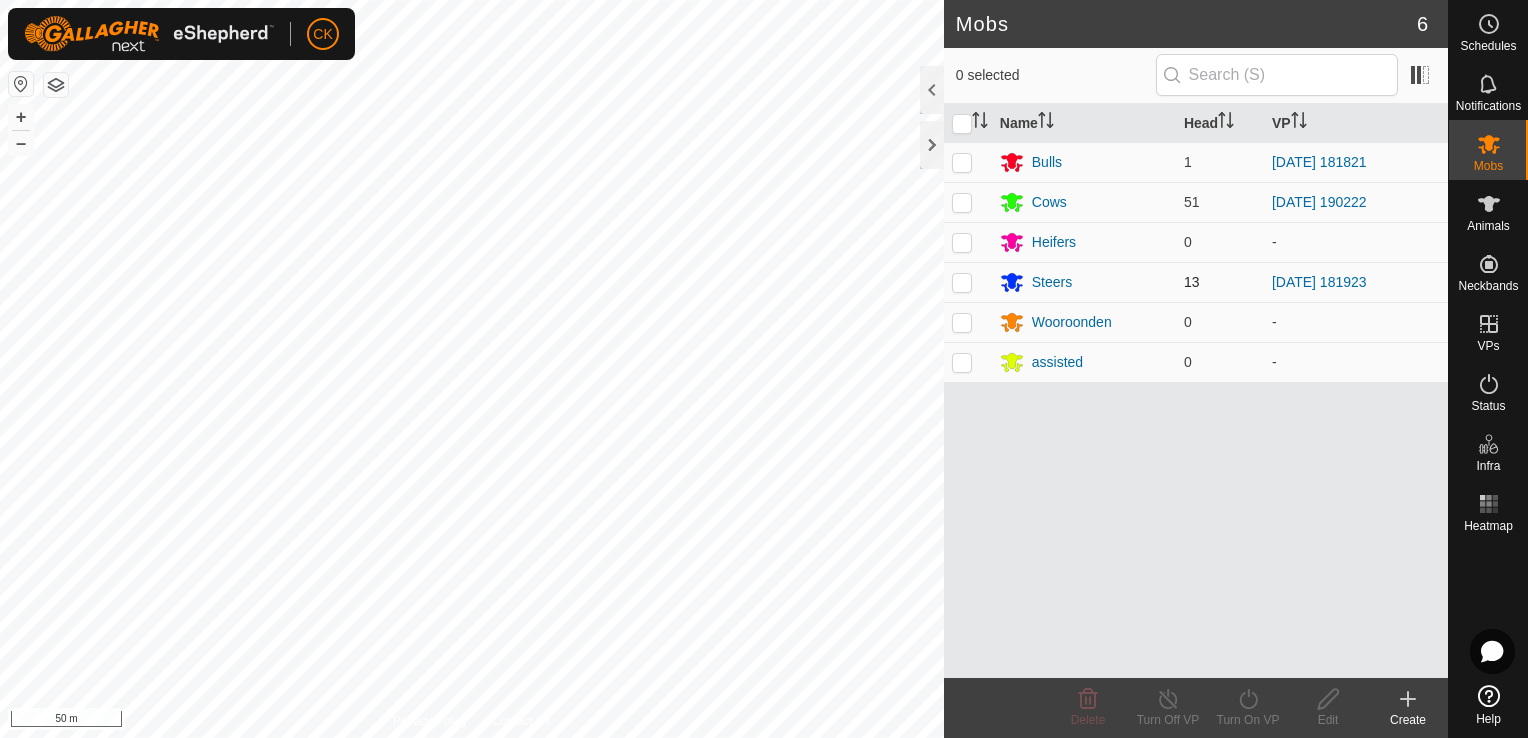 click at bounding box center (962, 282) 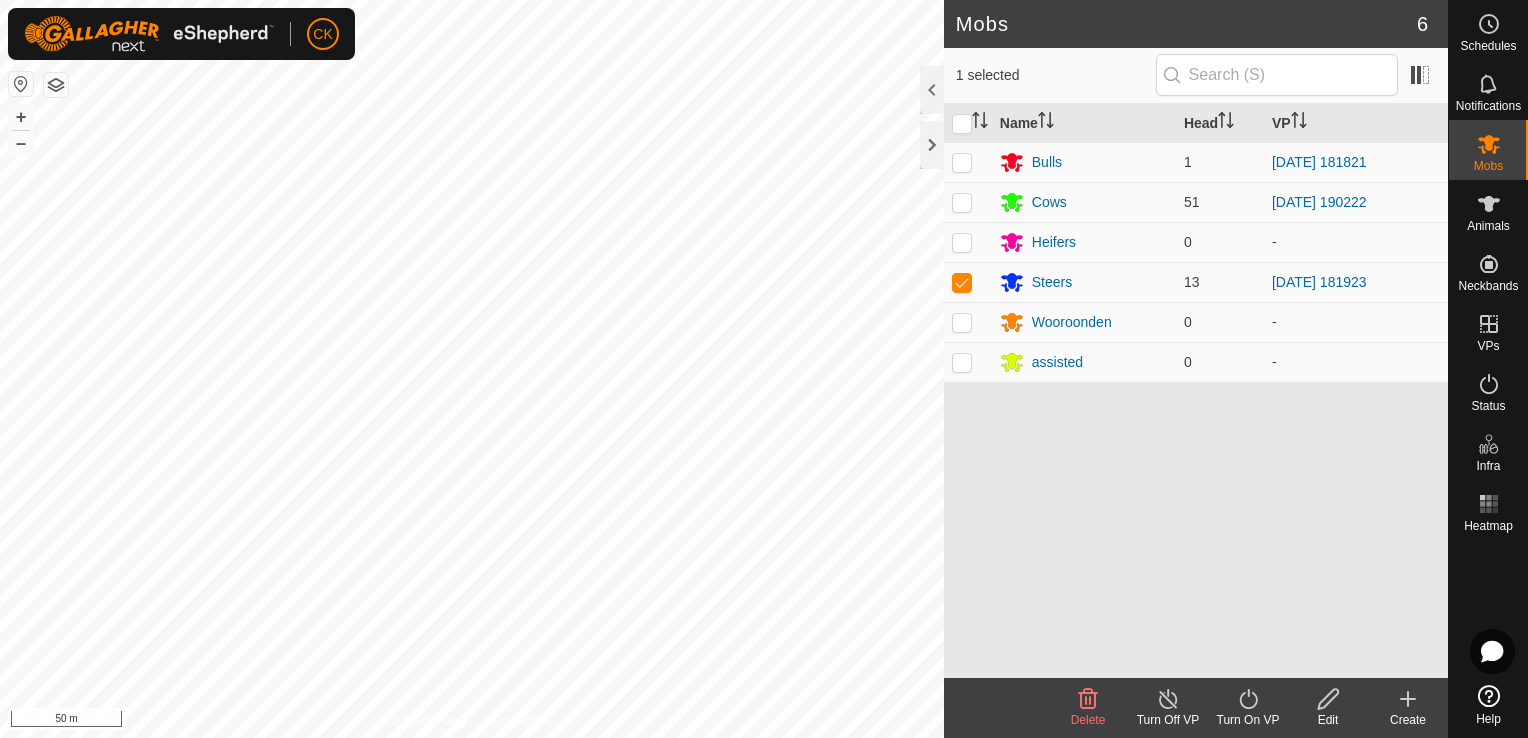 click 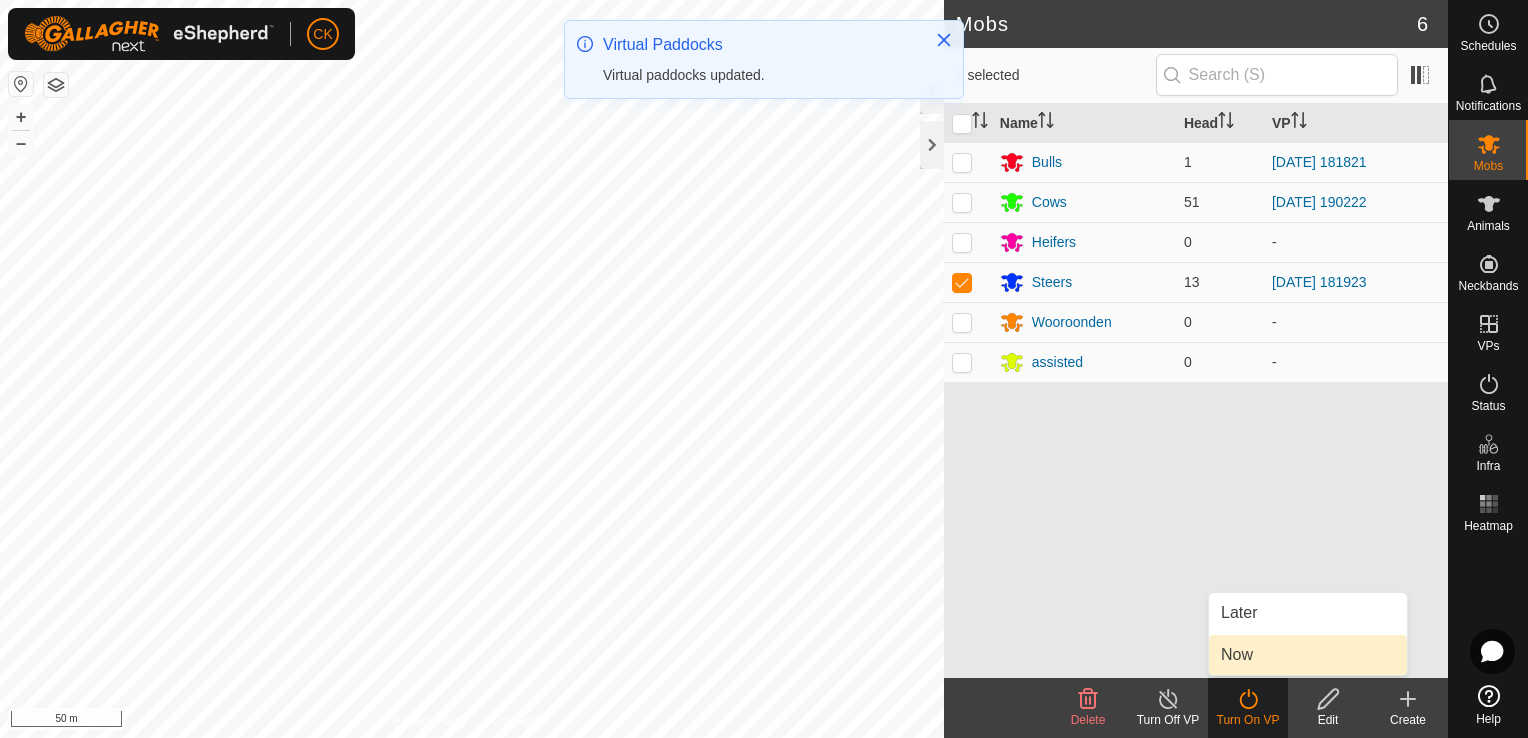 click on "Now" at bounding box center (1308, 655) 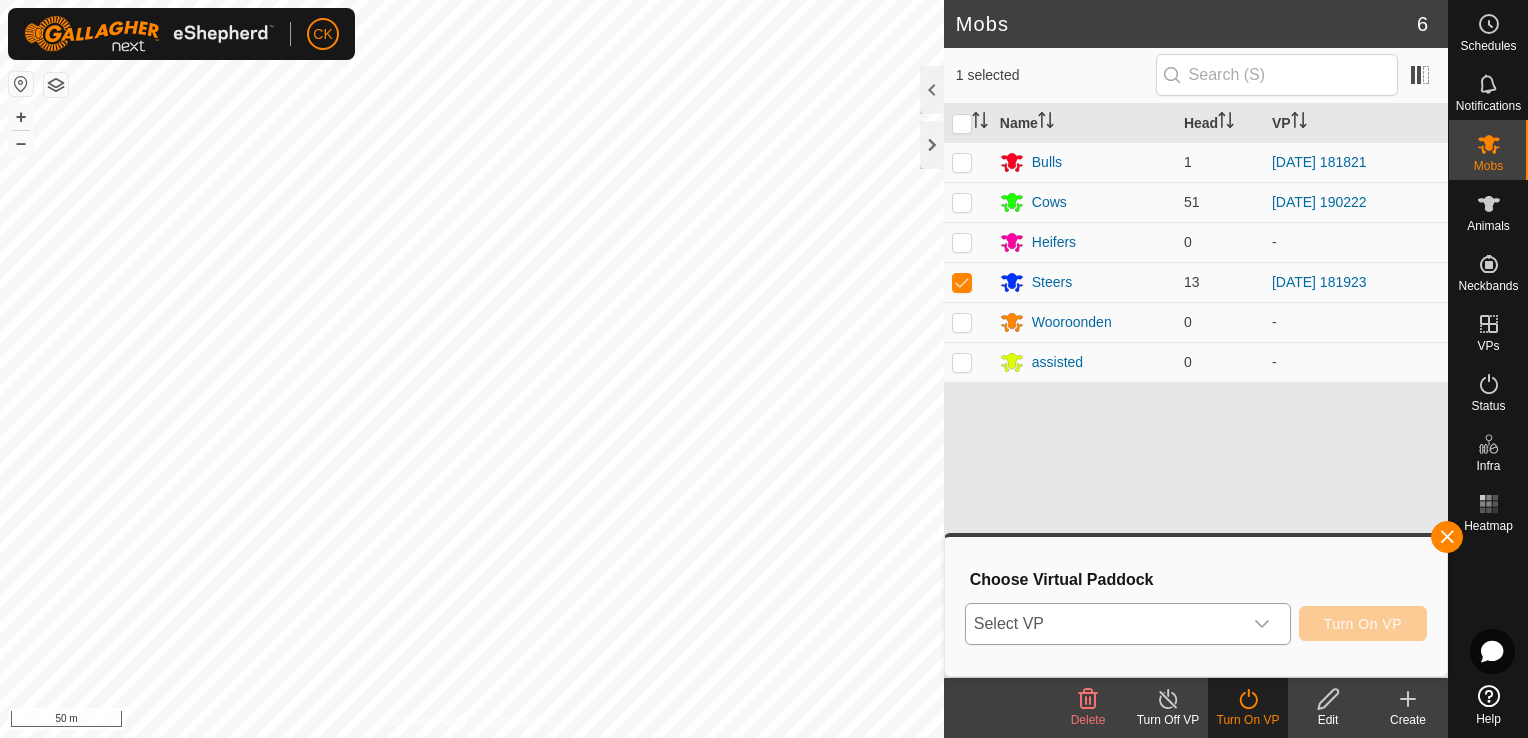 click 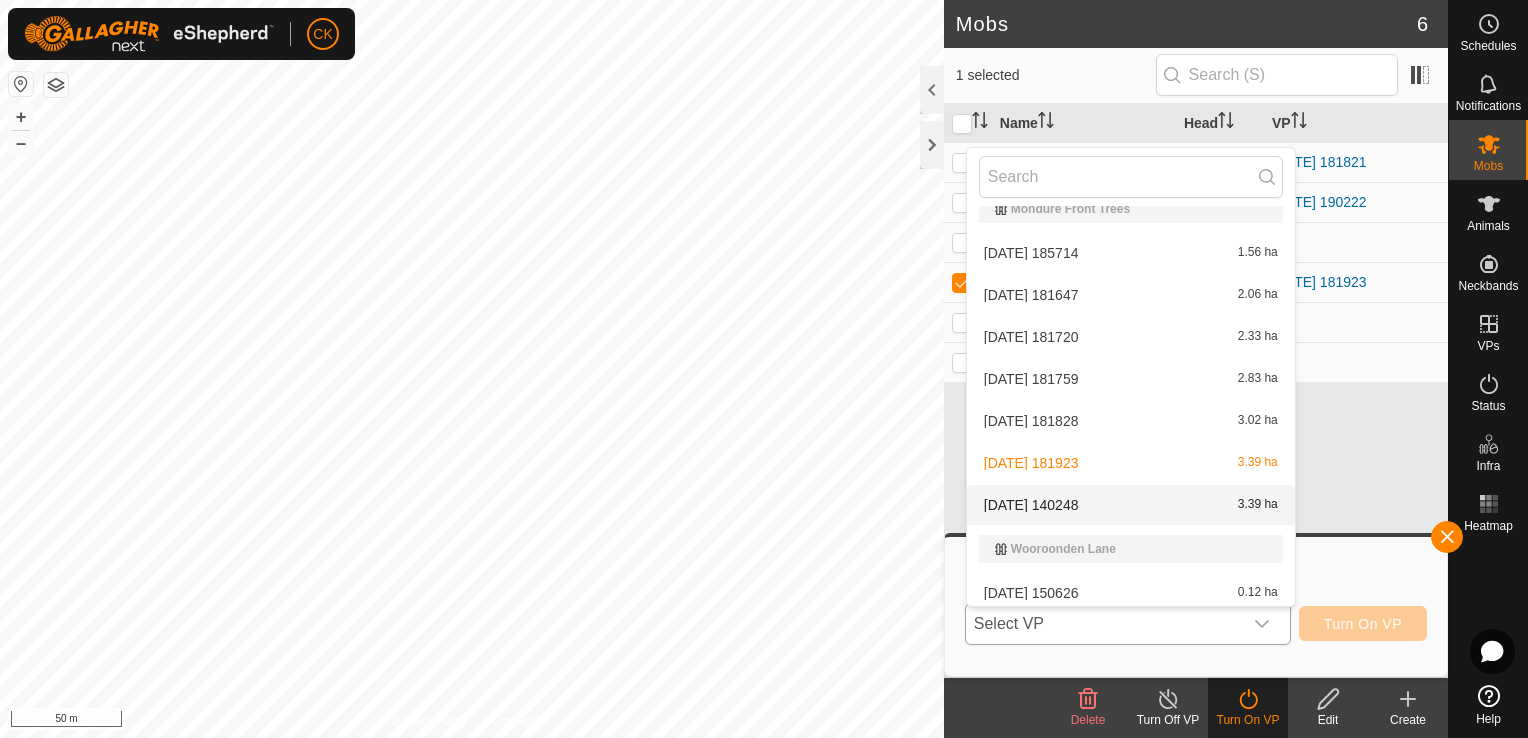 scroll, scrollTop: 230, scrollLeft: 0, axis: vertical 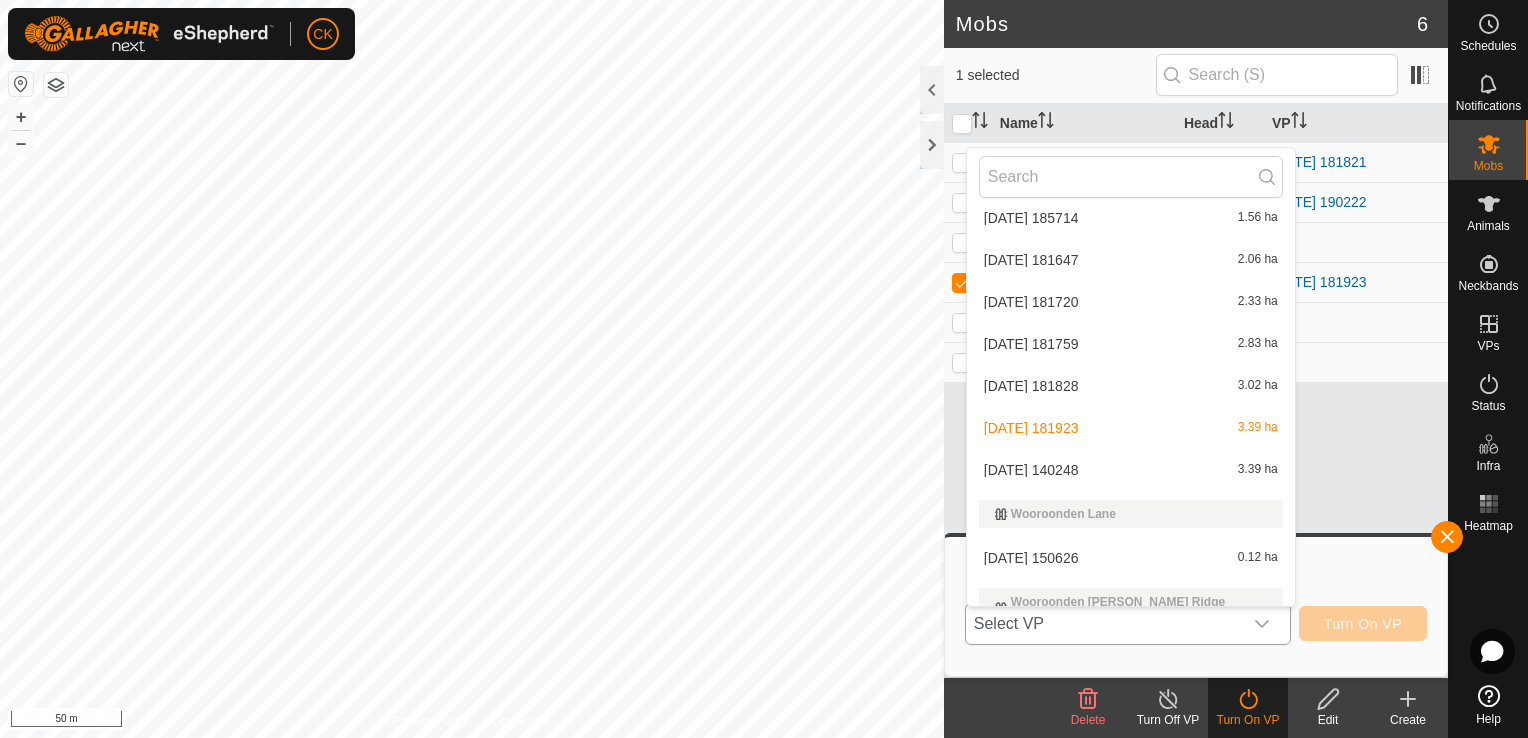 click on "[DATE] 140248  3.39 ha" at bounding box center [1131, 470] 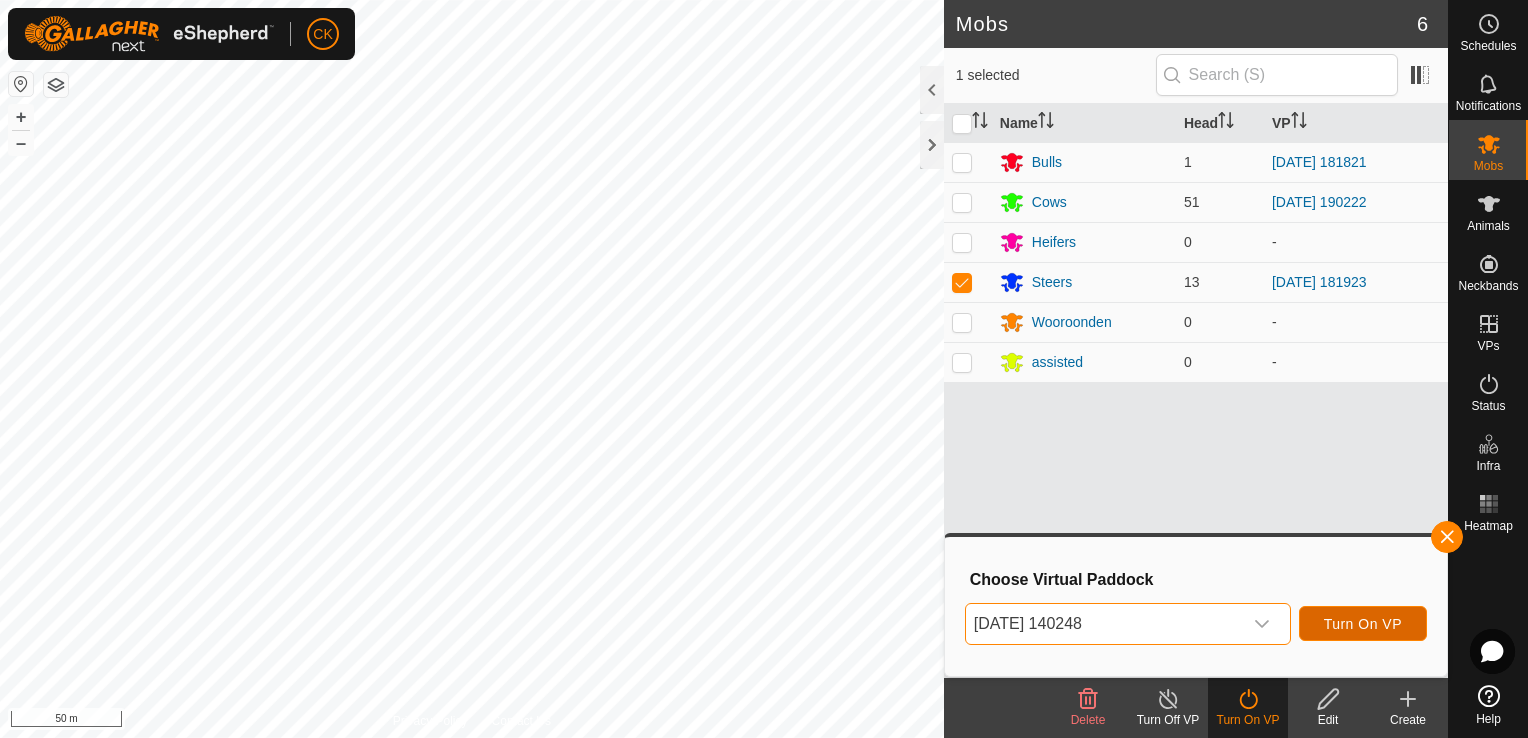click on "Turn On VP" at bounding box center (1363, 623) 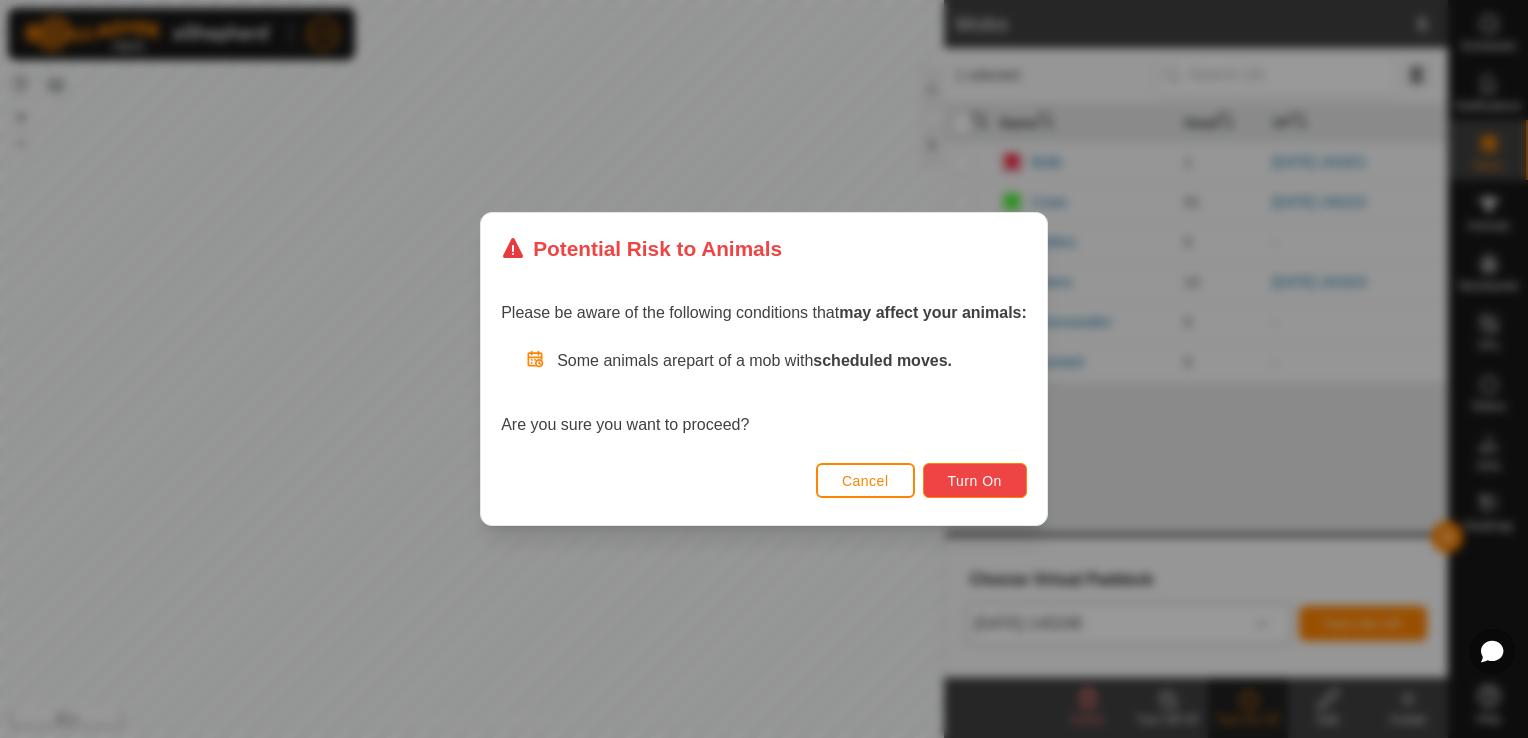 click on "Turn On" at bounding box center (975, 481) 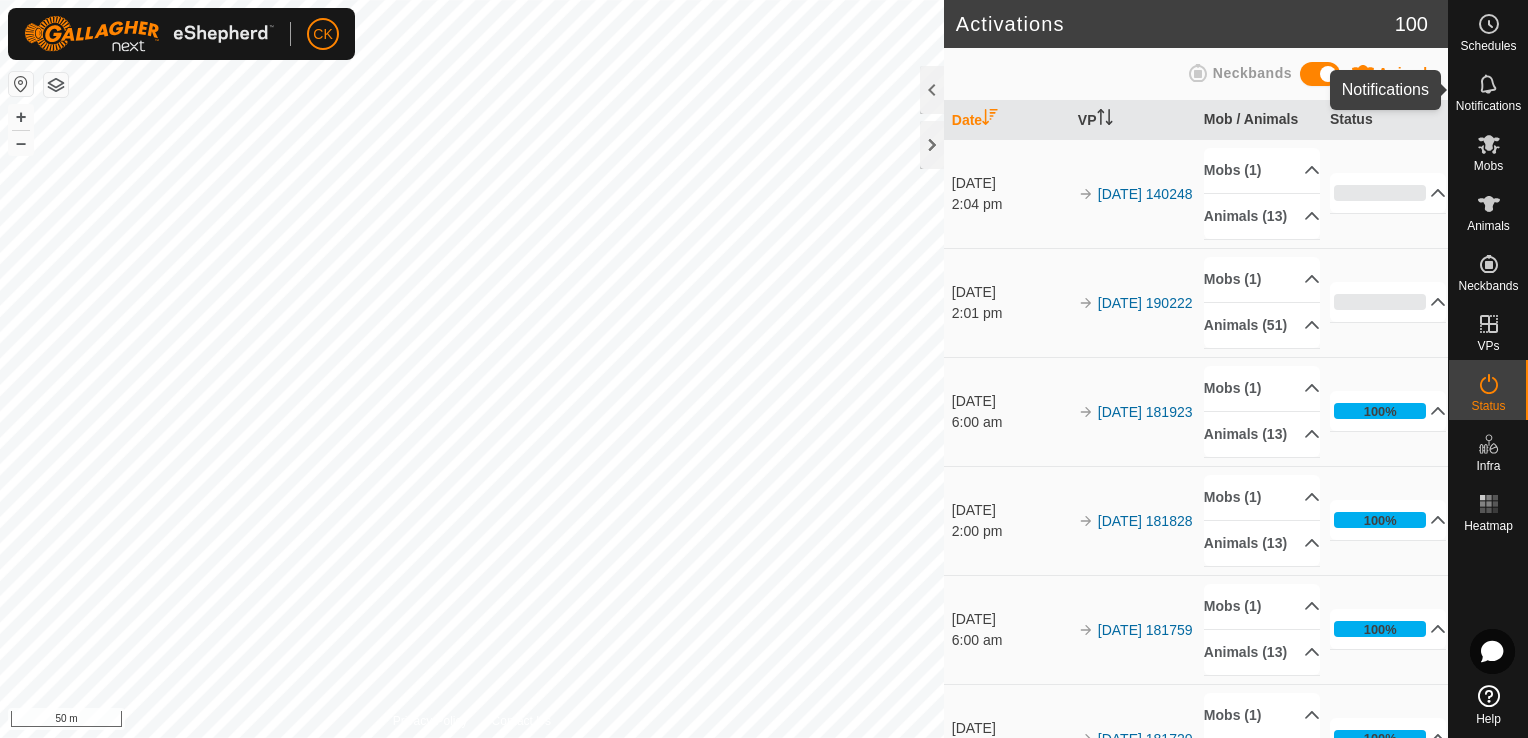 click 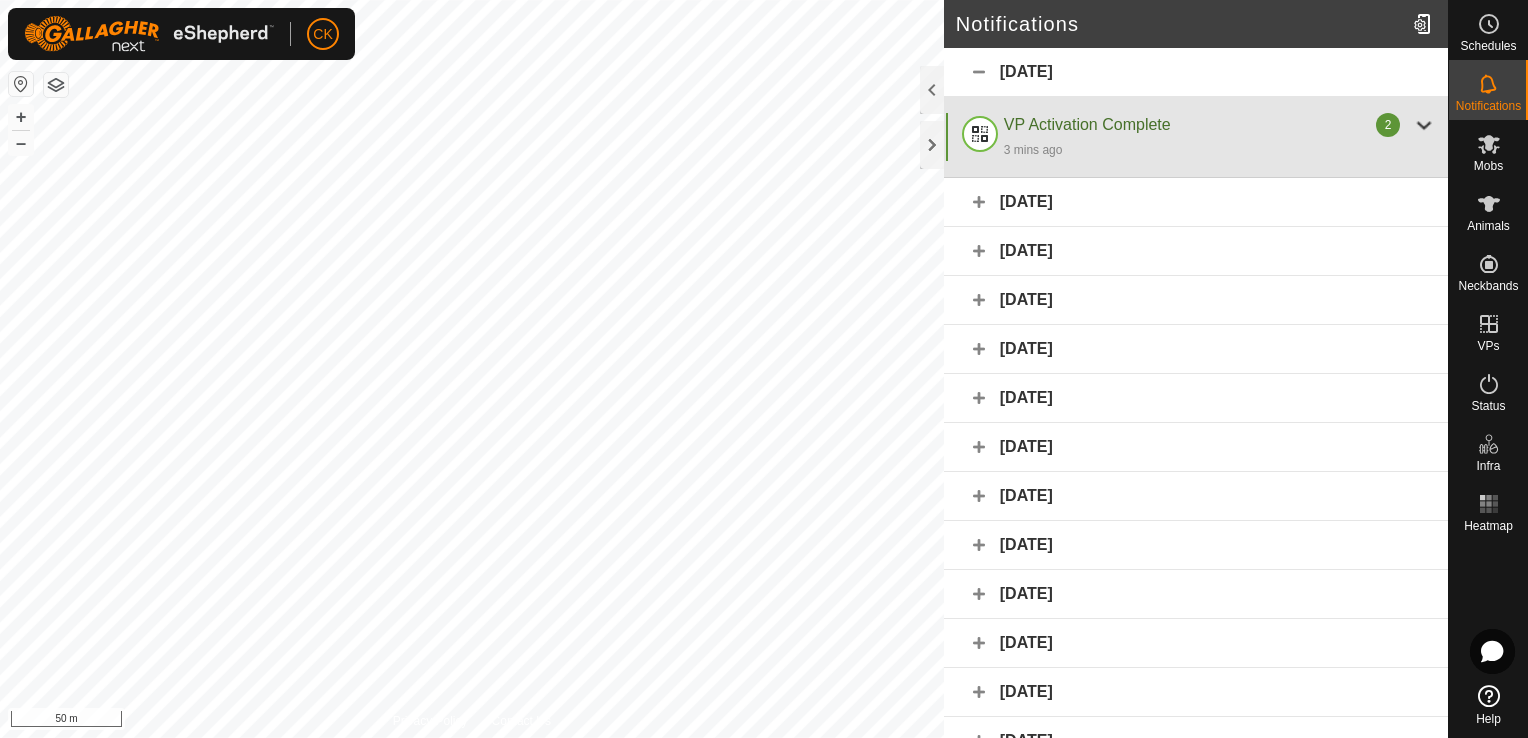 click 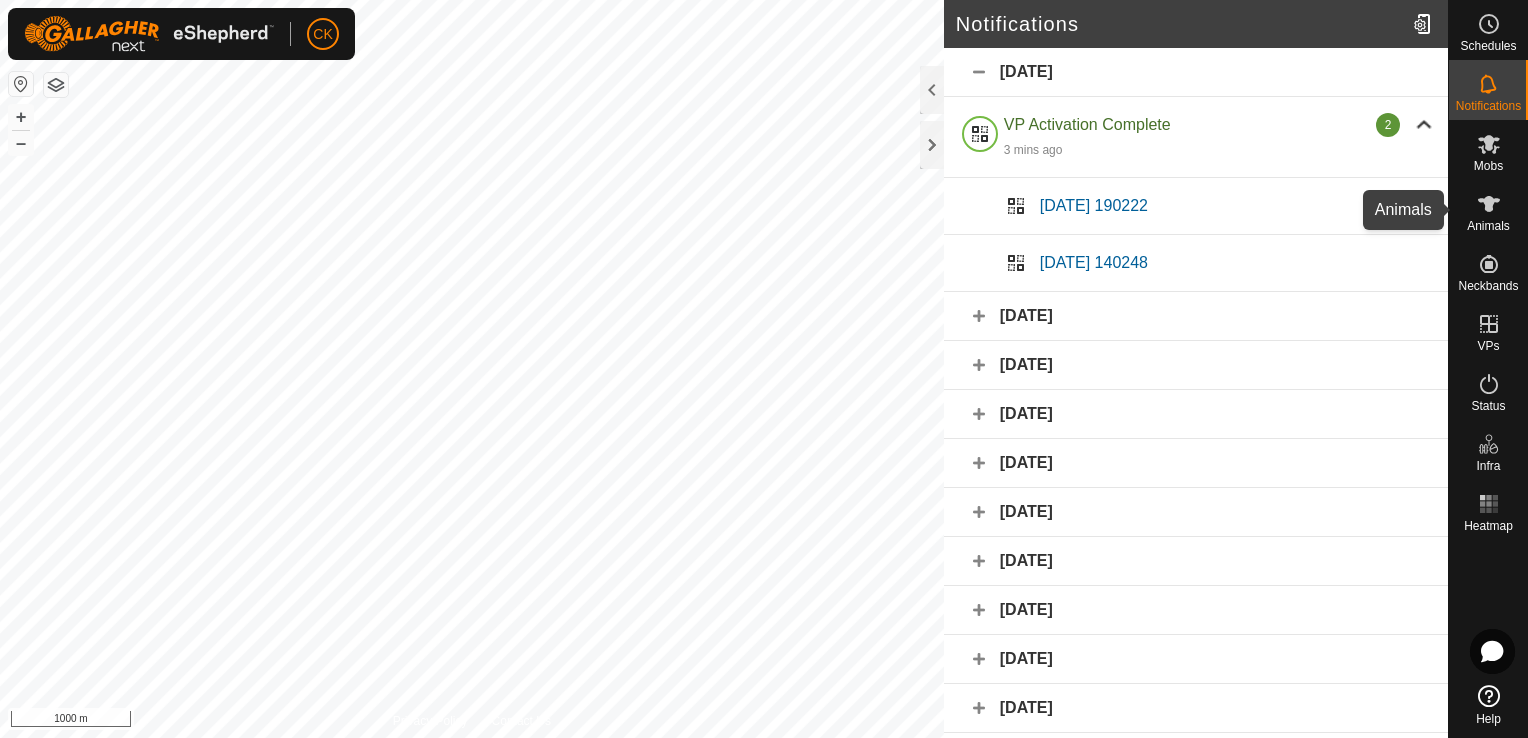 click 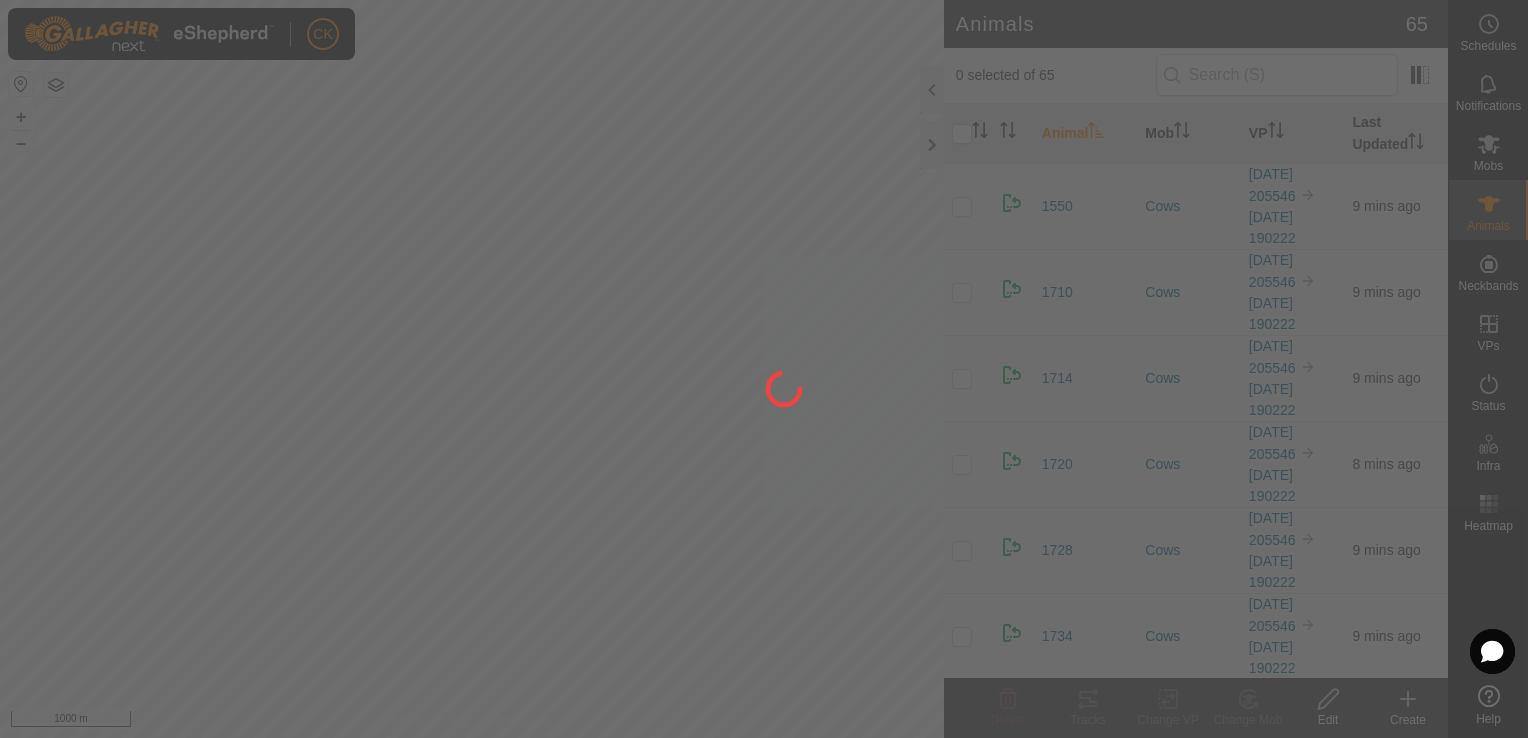 drag, startPoint x: 574, startPoint y: 206, endPoint x: 704, endPoint y: 251, distance: 137.56816 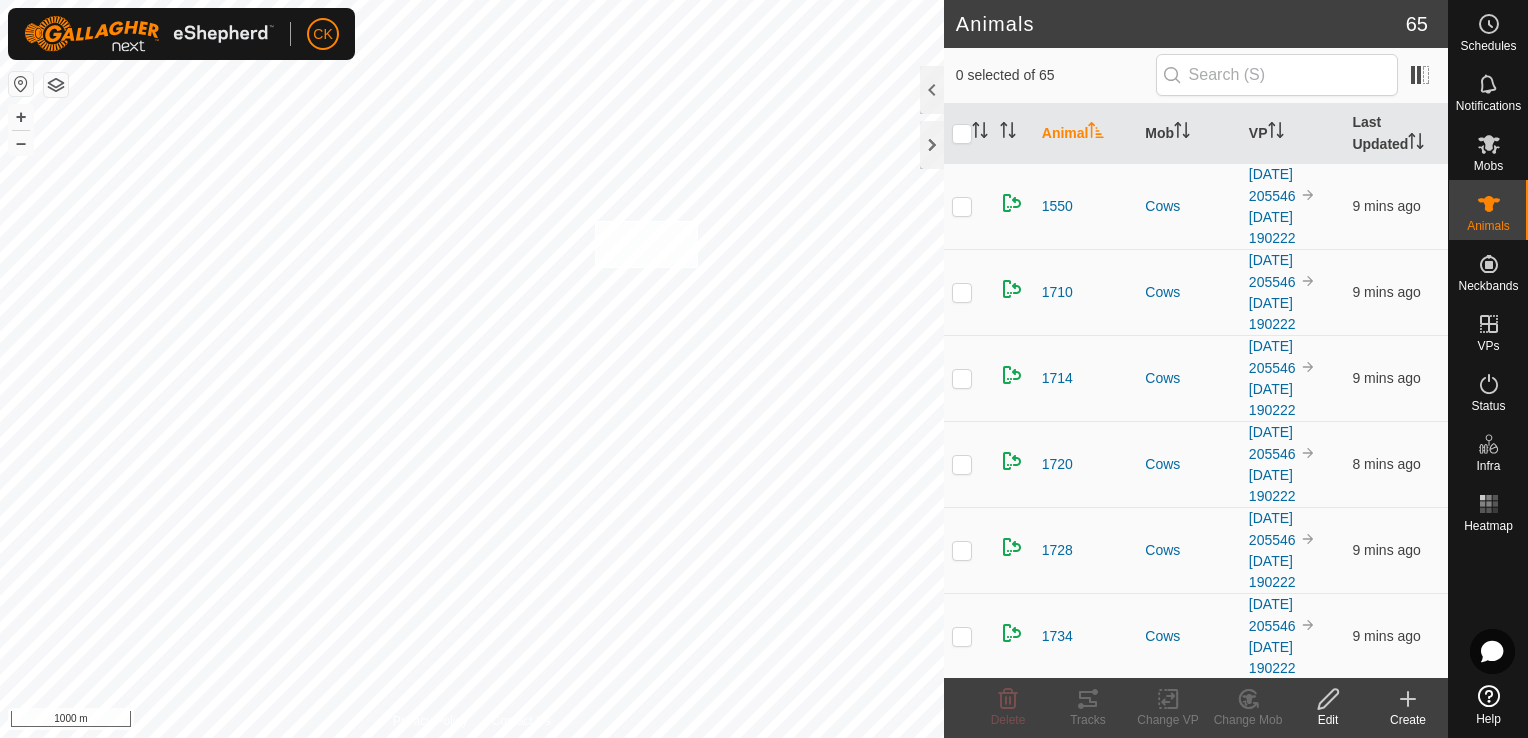 checkbox on "true" 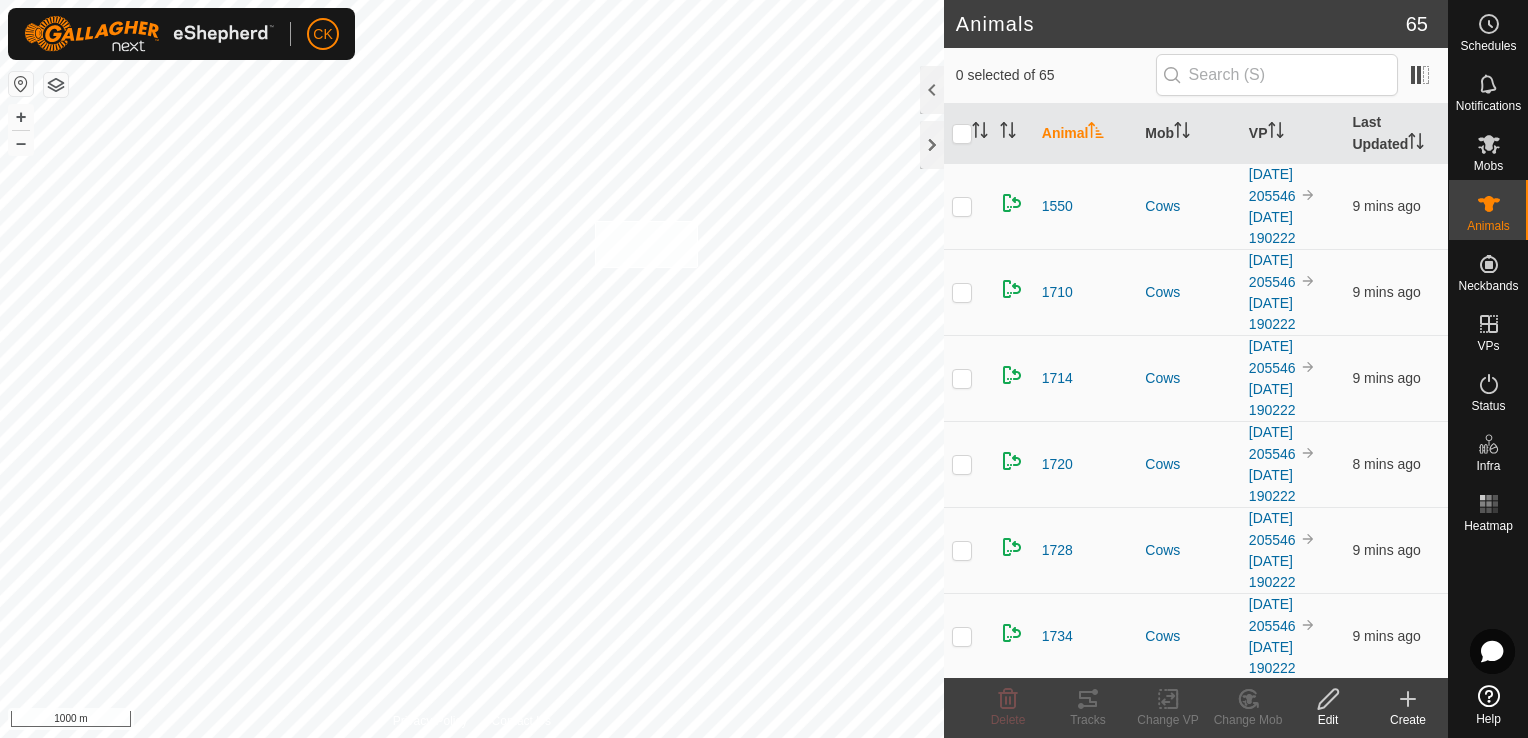 checkbox on "true" 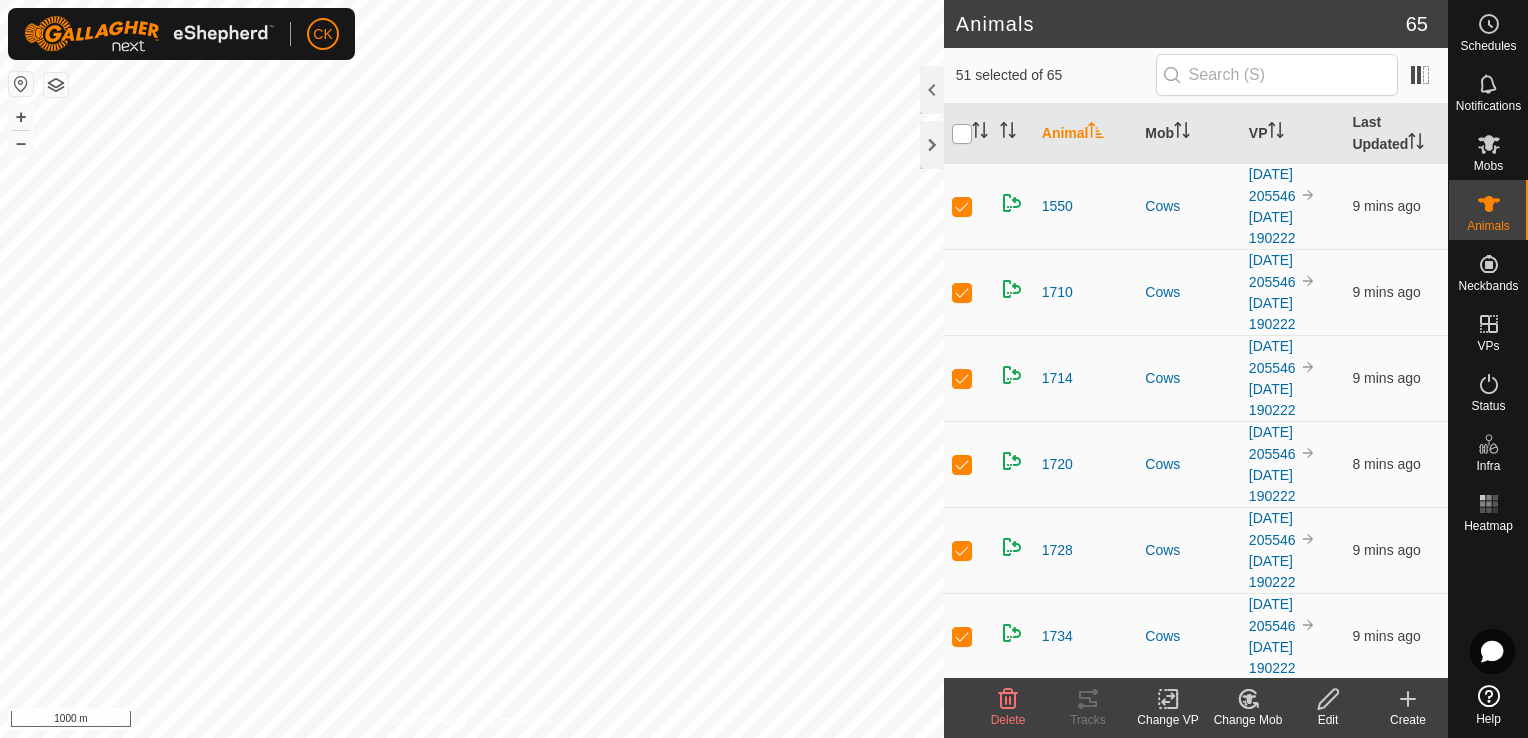 click at bounding box center [962, 134] 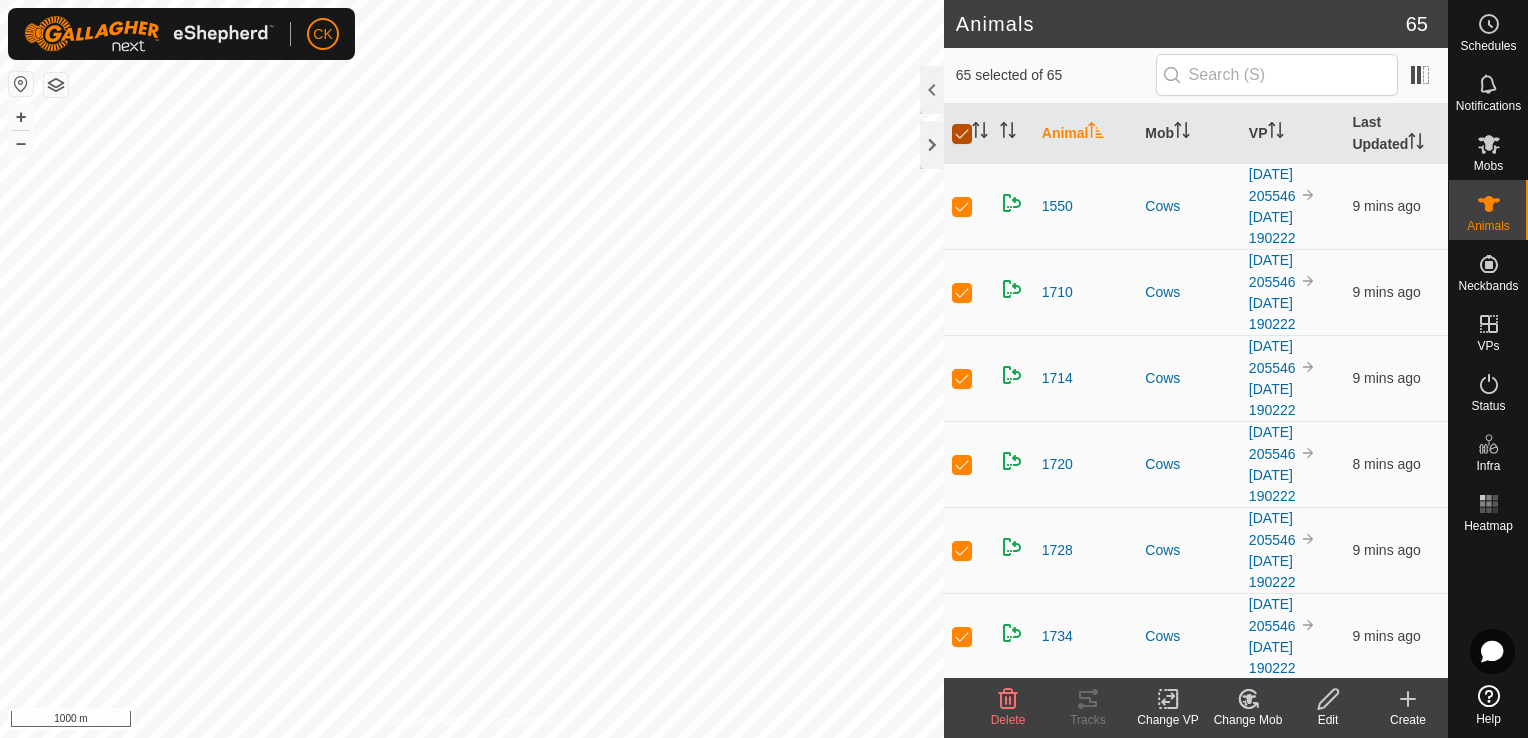 click at bounding box center (962, 134) 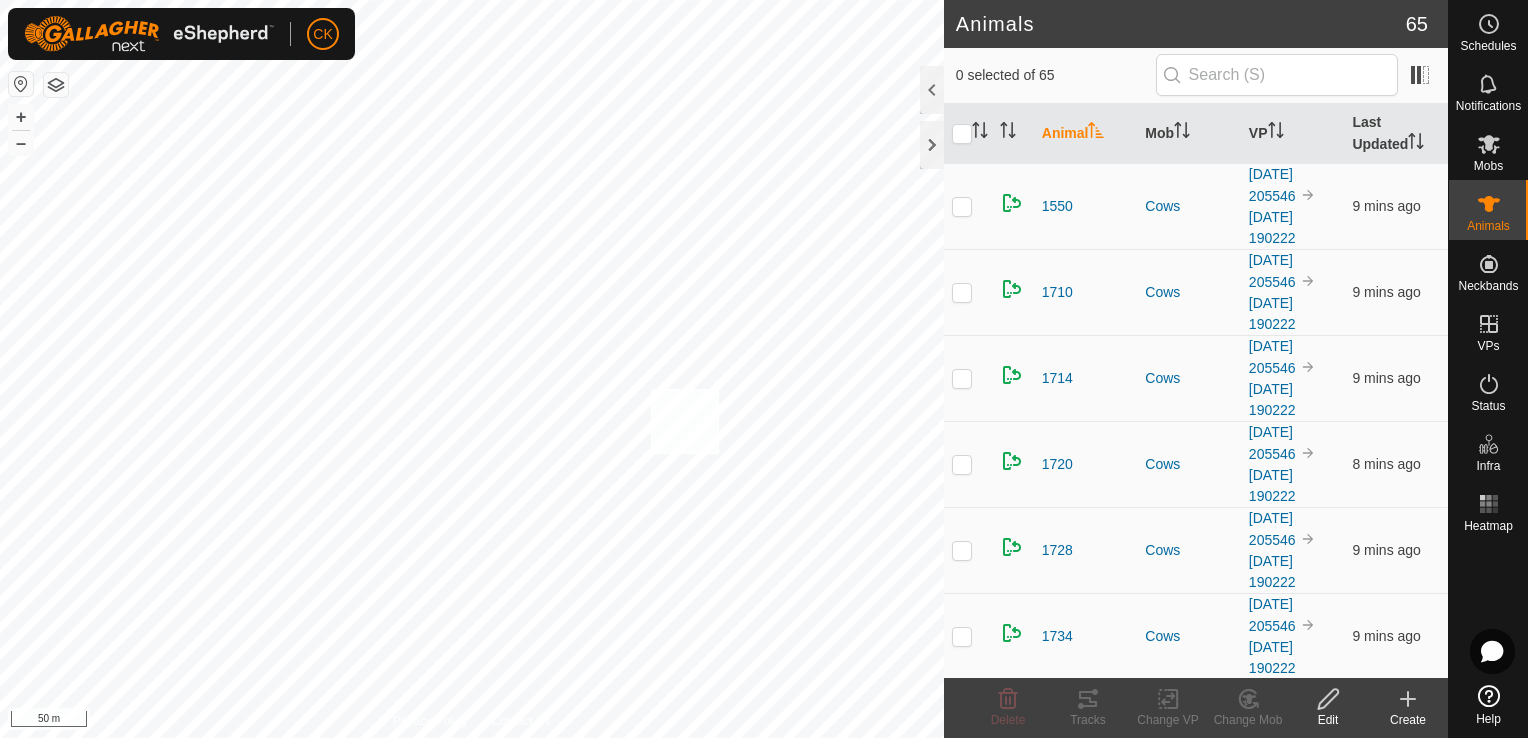 checkbox on "true" 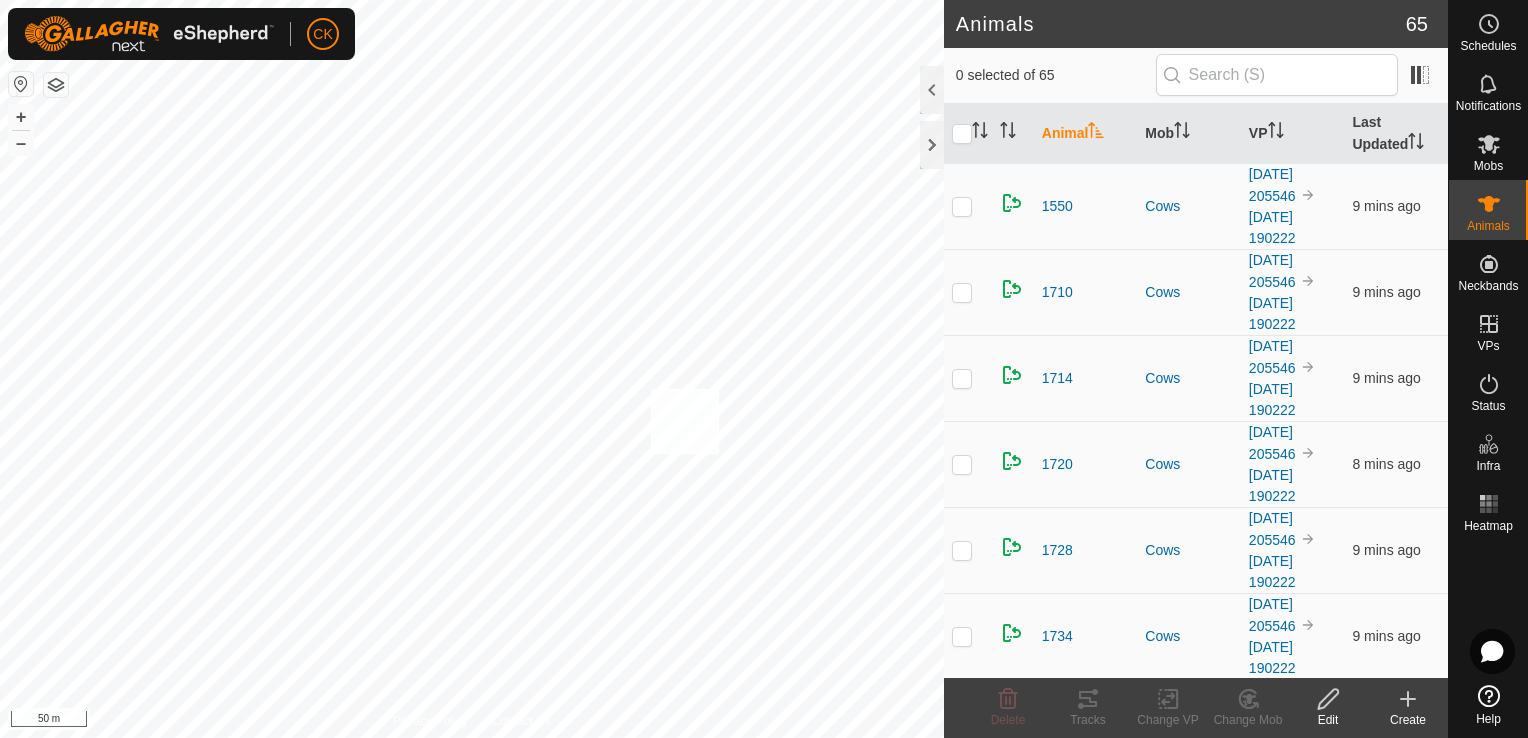 checkbox on "true" 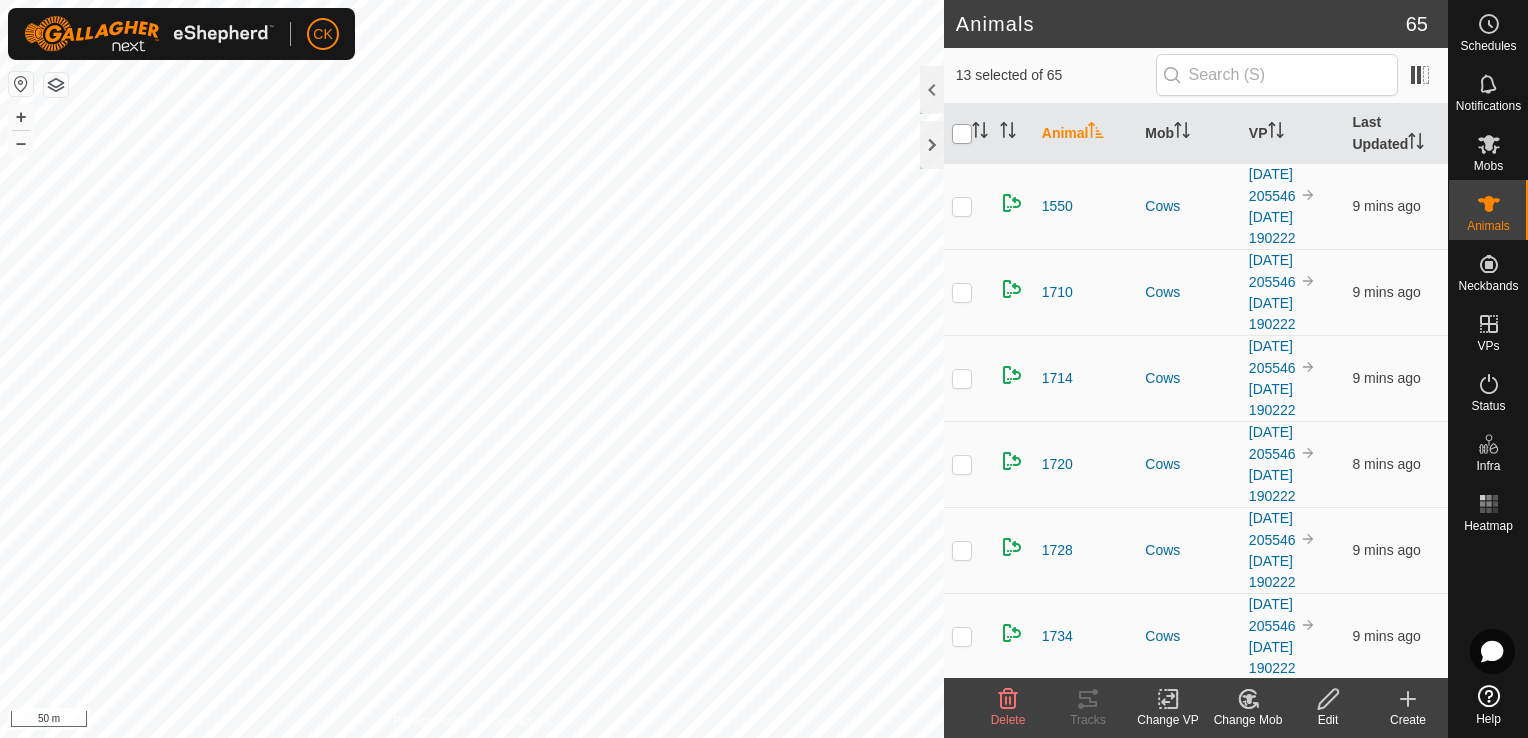 click at bounding box center (962, 134) 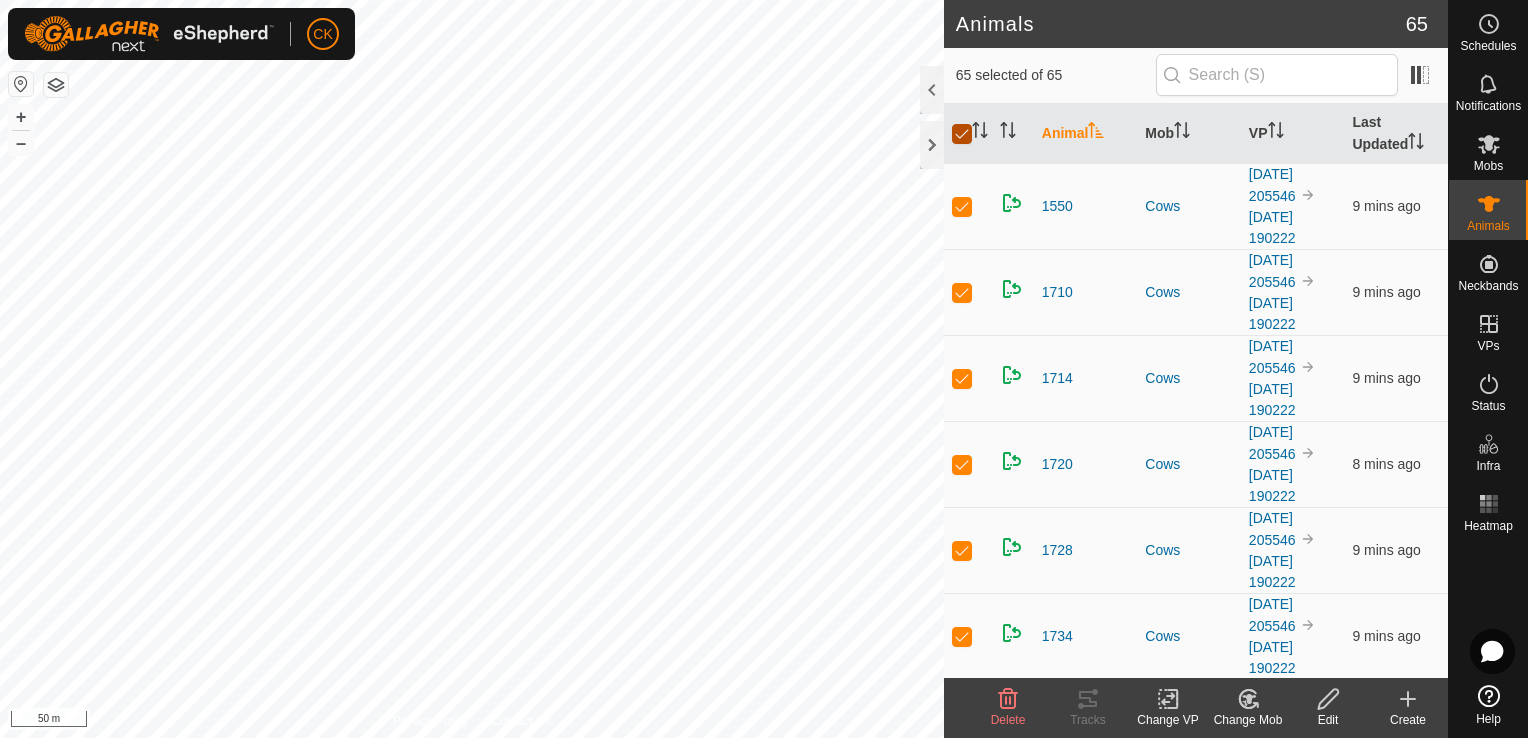 click at bounding box center (962, 134) 